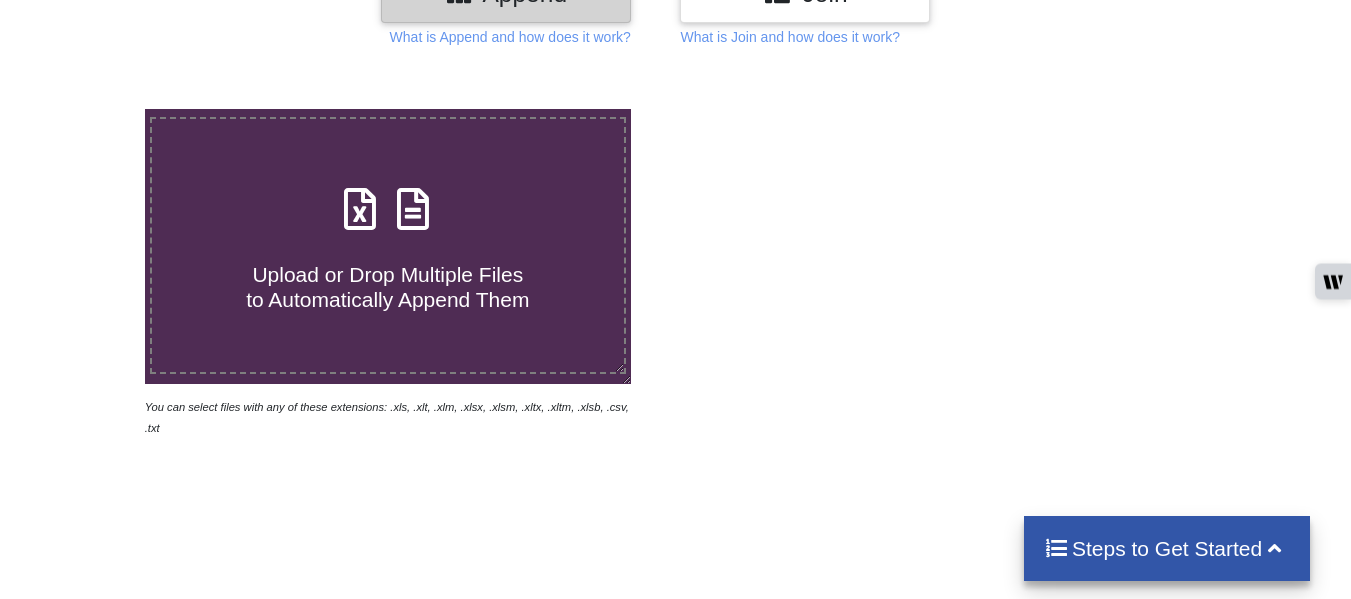 scroll, scrollTop: 300, scrollLeft: 0, axis: vertical 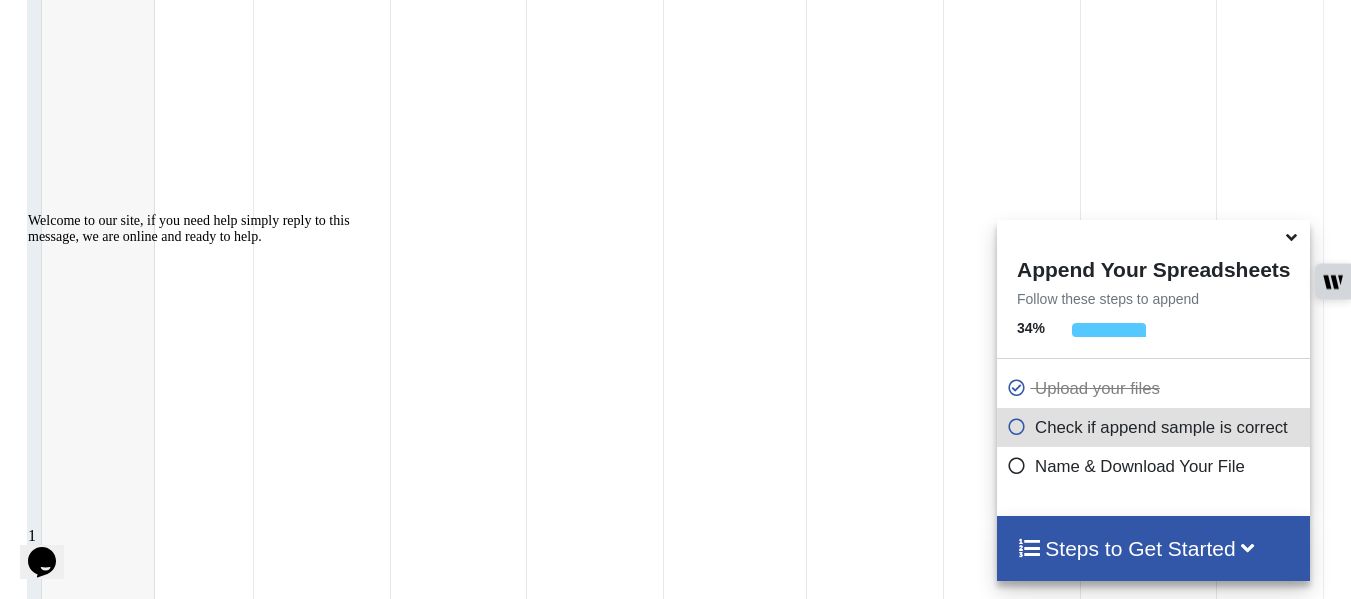 click at bounding box center [1017, 423] 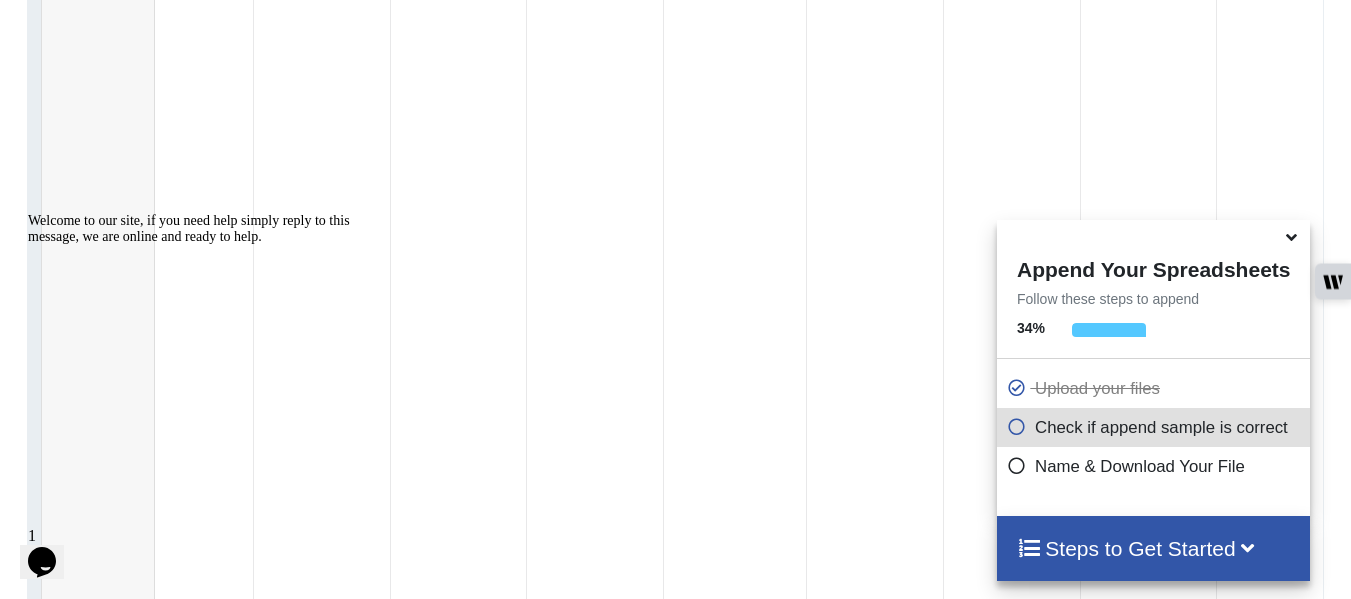 scroll, scrollTop: 17811, scrollLeft: 0, axis: vertical 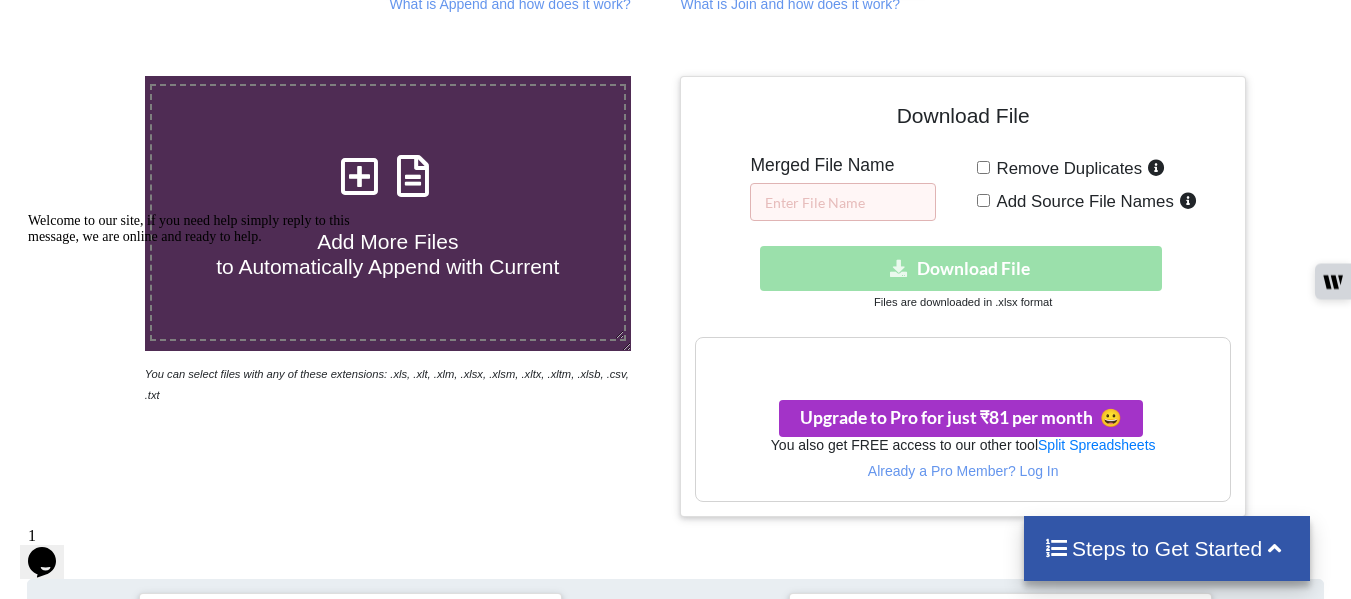 click on "Remove Duplicates" at bounding box center (983, 167) 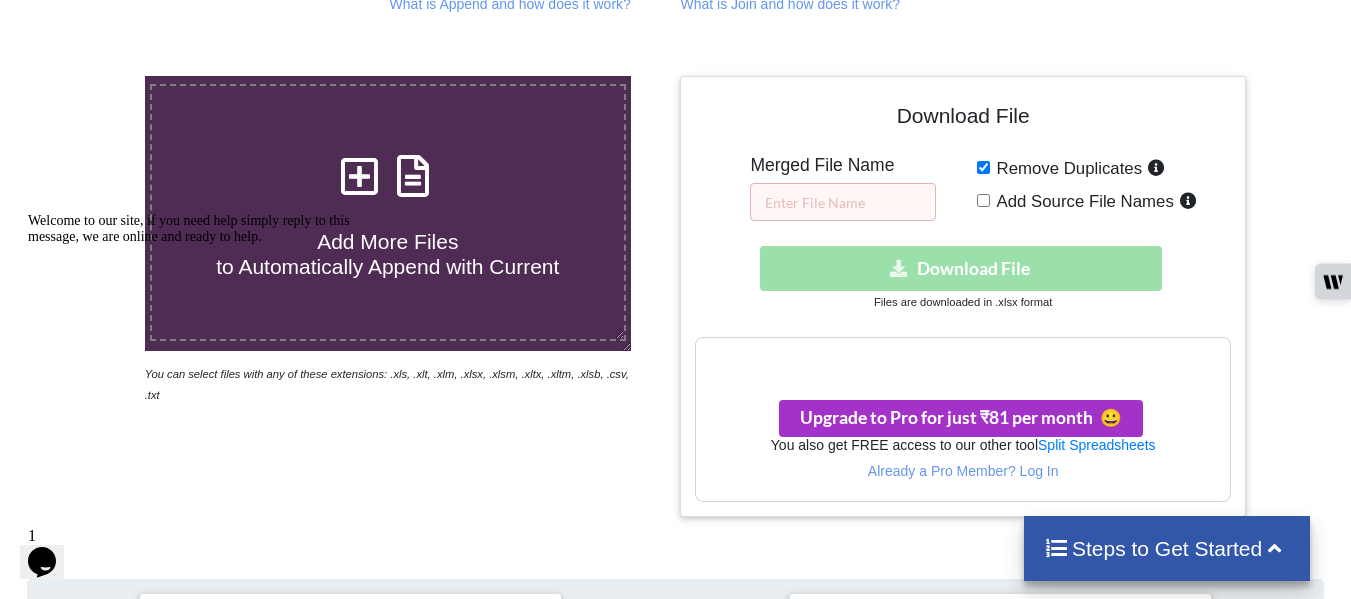 checkbox on "true" 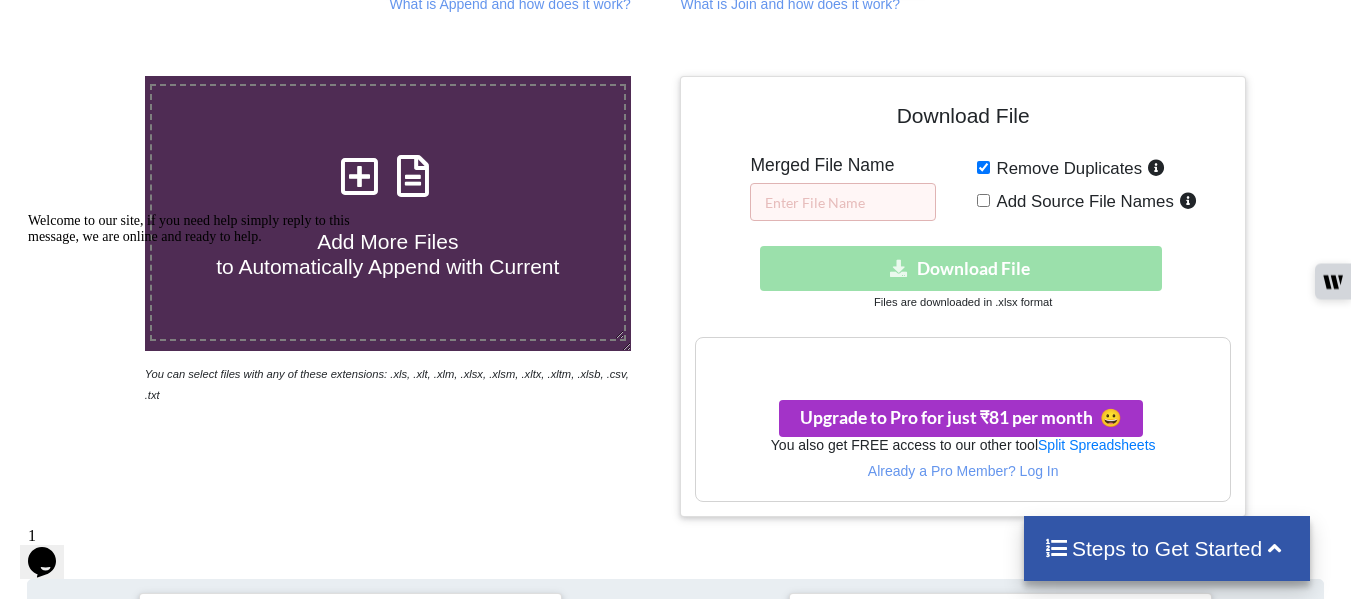 scroll, scrollTop: 432, scrollLeft: 0, axis: vertical 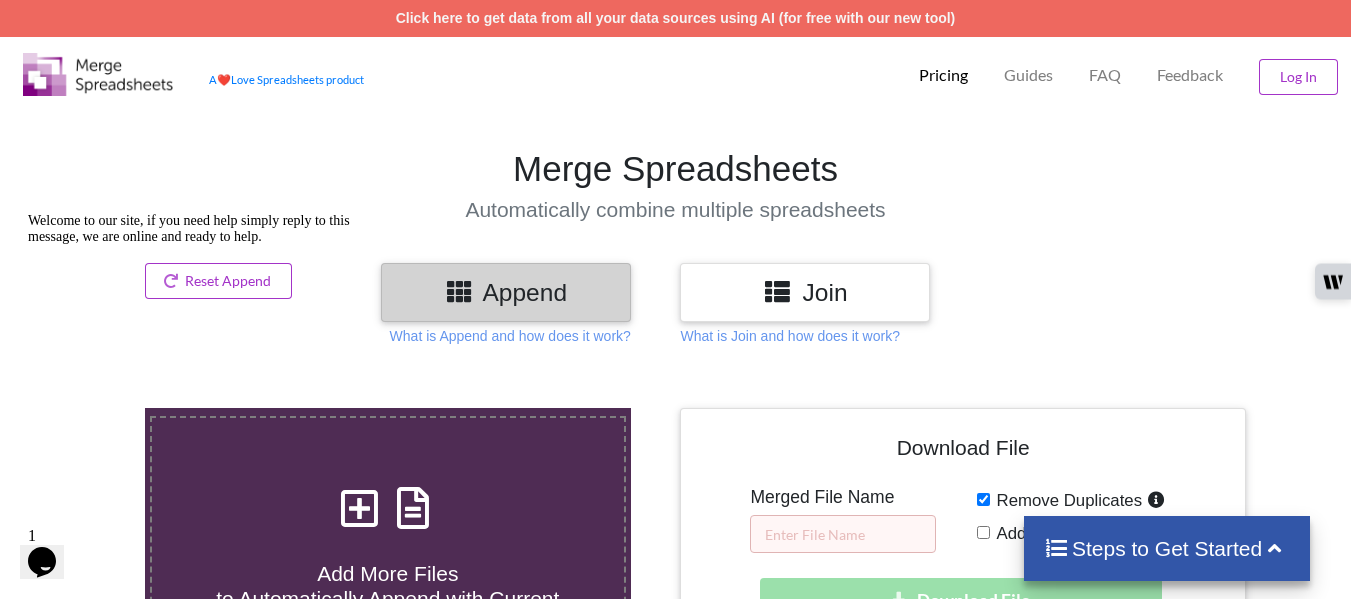 click on "Welcome to our site, if you need help simply reply to this message, we are online and ready to help." at bounding box center (208, 229) 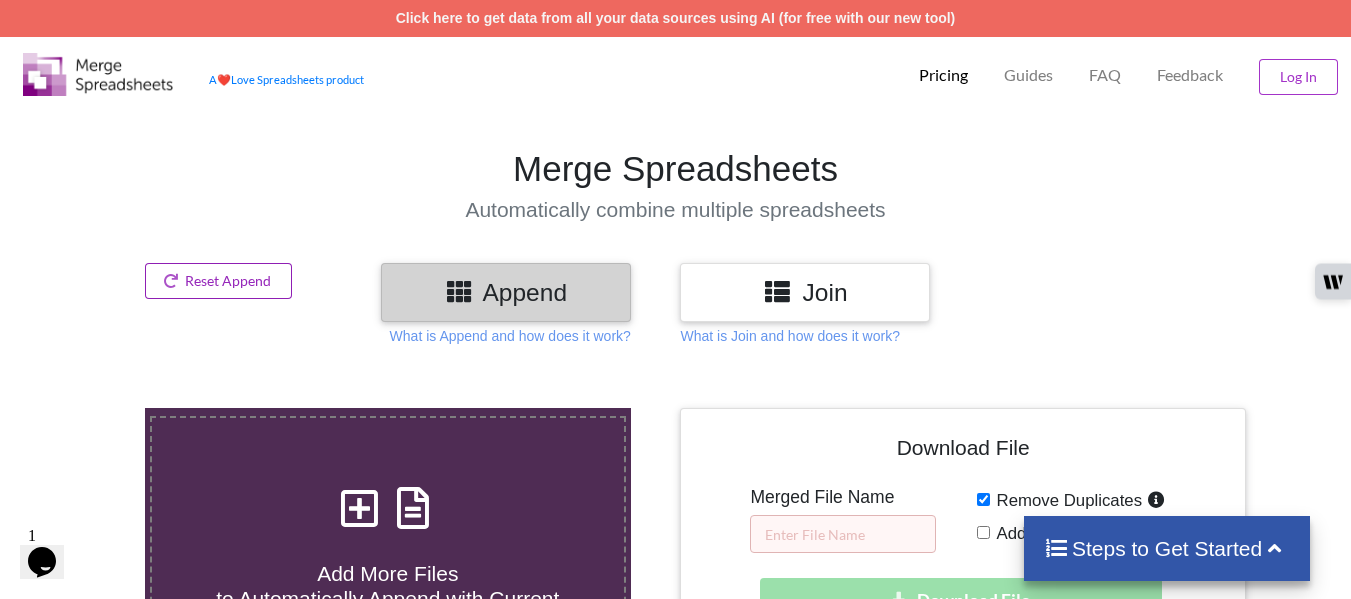 click on "Reset Append" at bounding box center (219, 281) 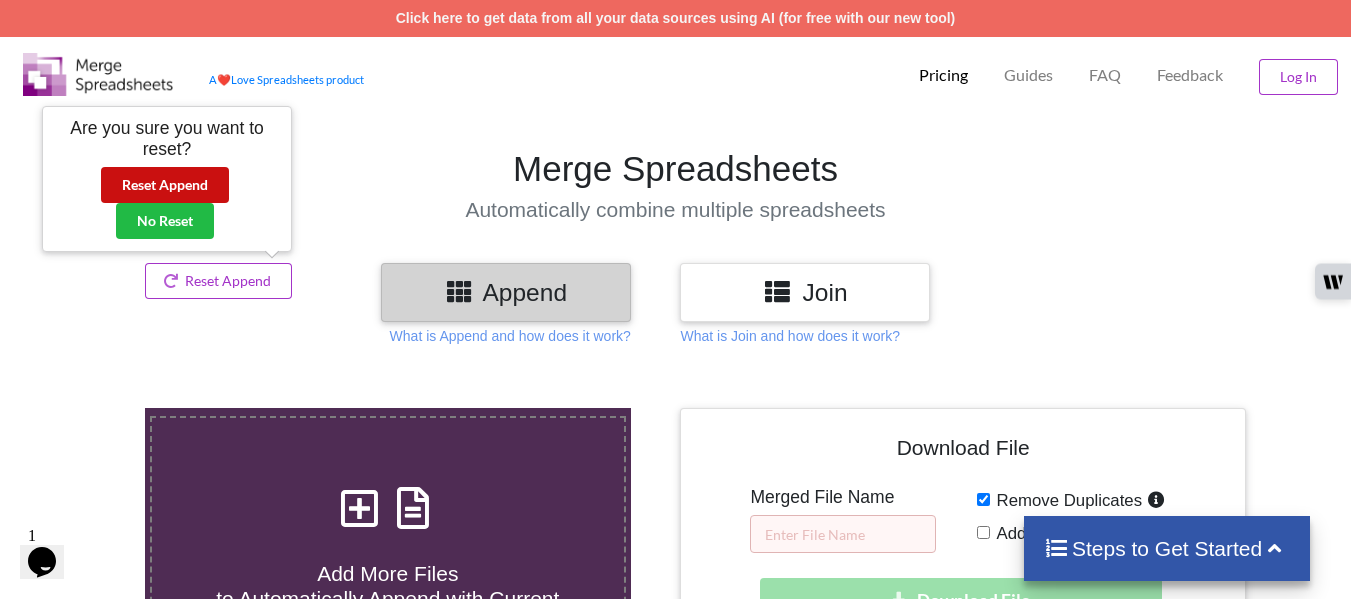click on "Reset Append" at bounding box center [165, 185] 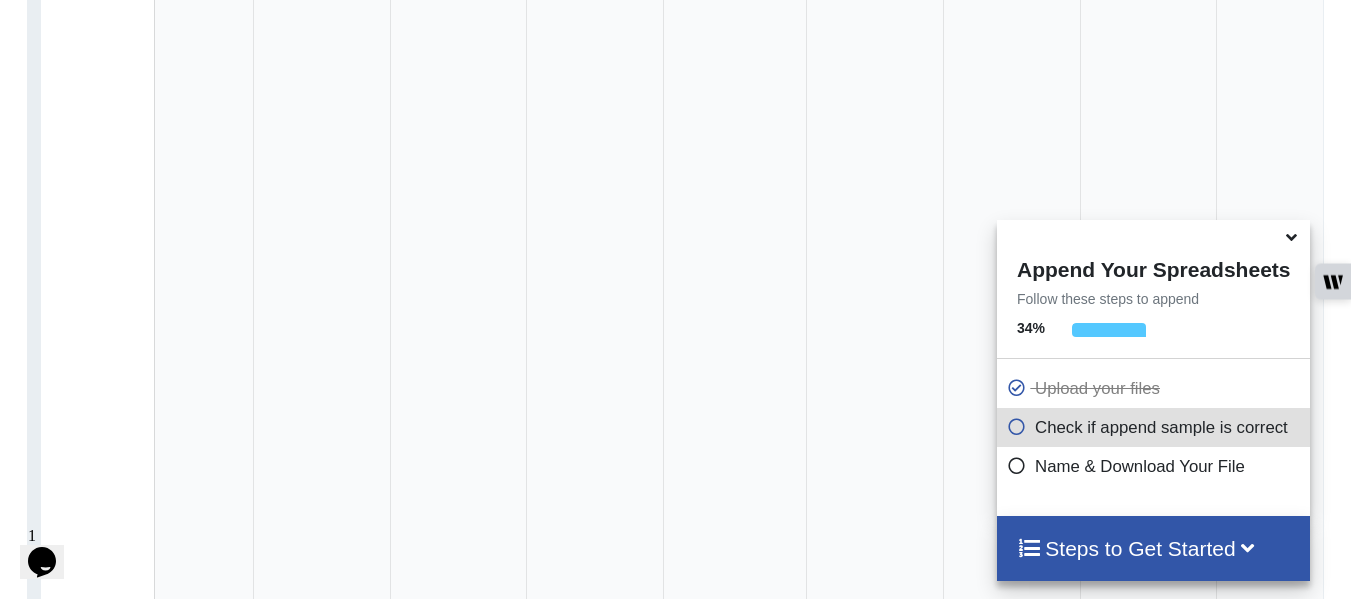scroll, scrollTop: 2778, scrollLeft: 0, axis: vertical 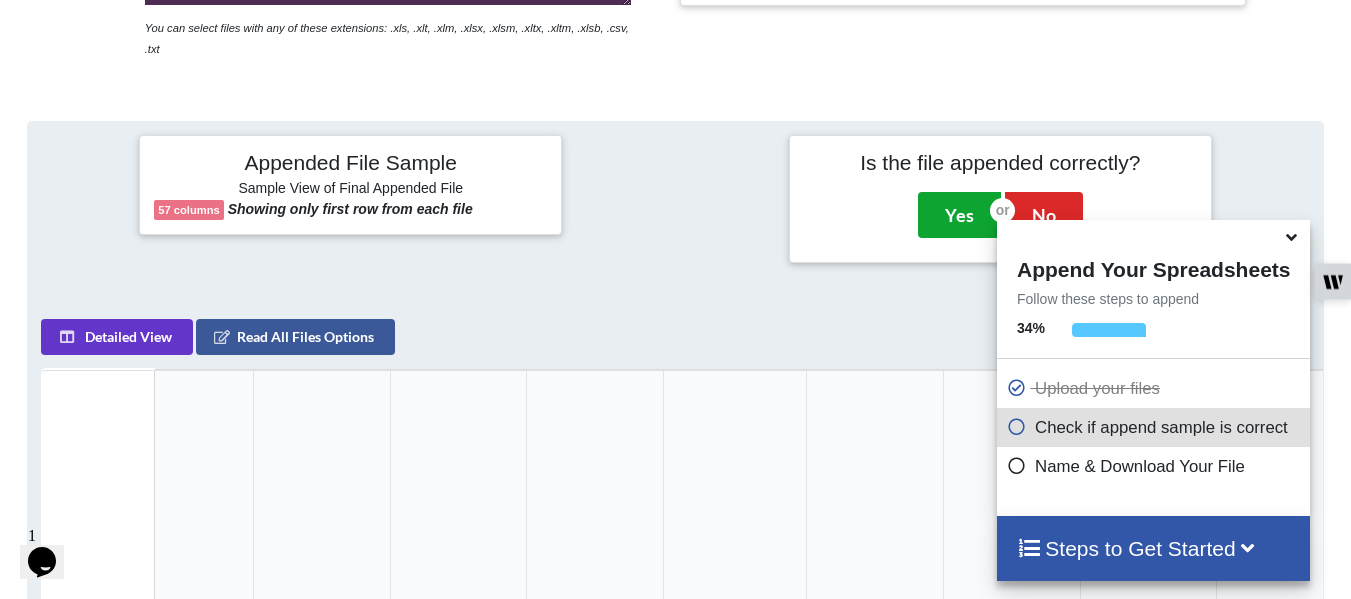 click on "Yes" at bounding box center (959, 215) 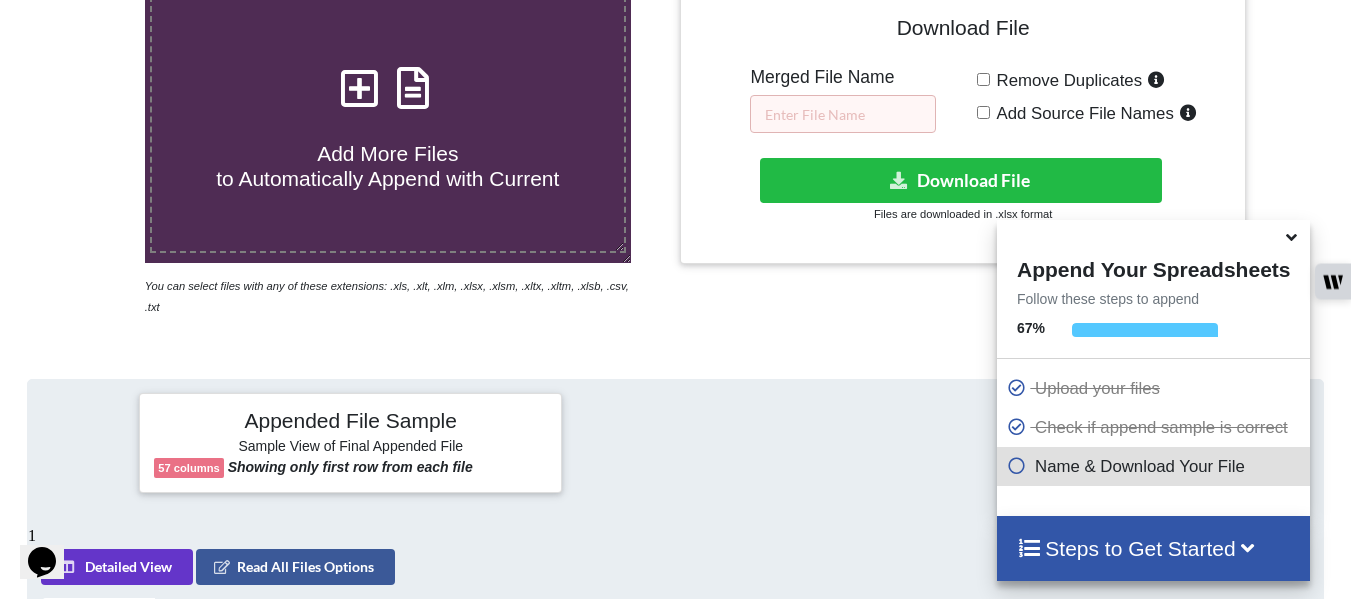 scroll, scrollTop: 408, scrollLeft: 0, axis: vertical 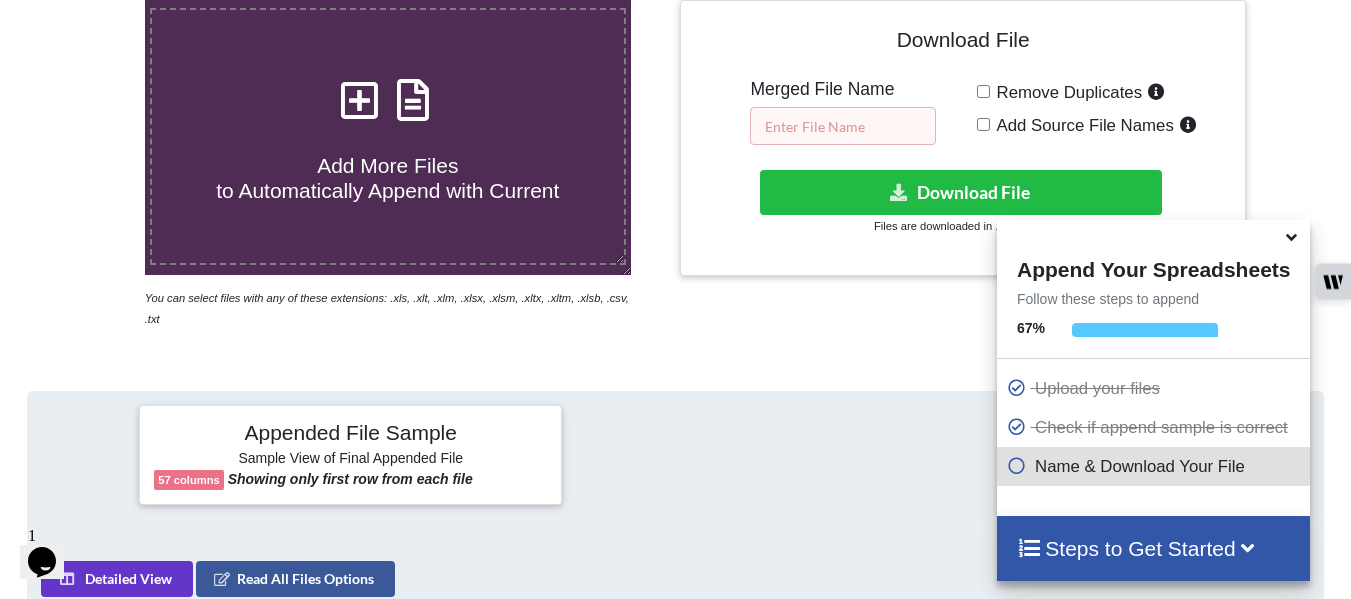 click at bounding box center (843, 126) 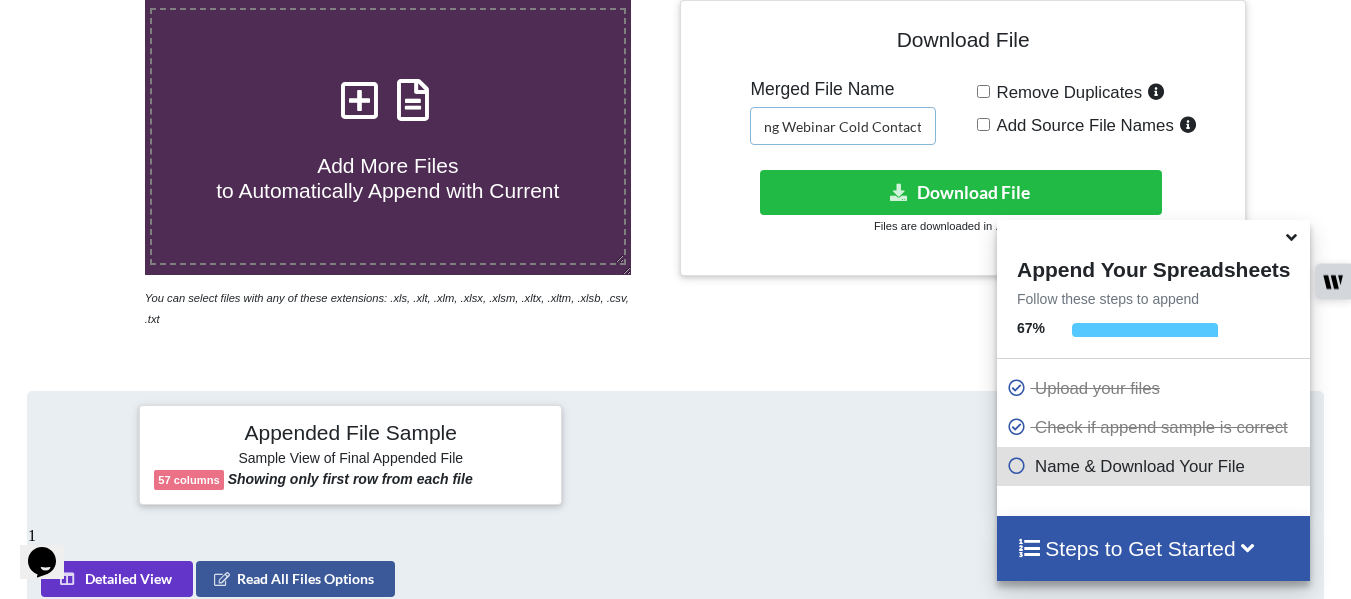 scroll, scrollTop: 0, scrollLeft: 55, axis: horizontal 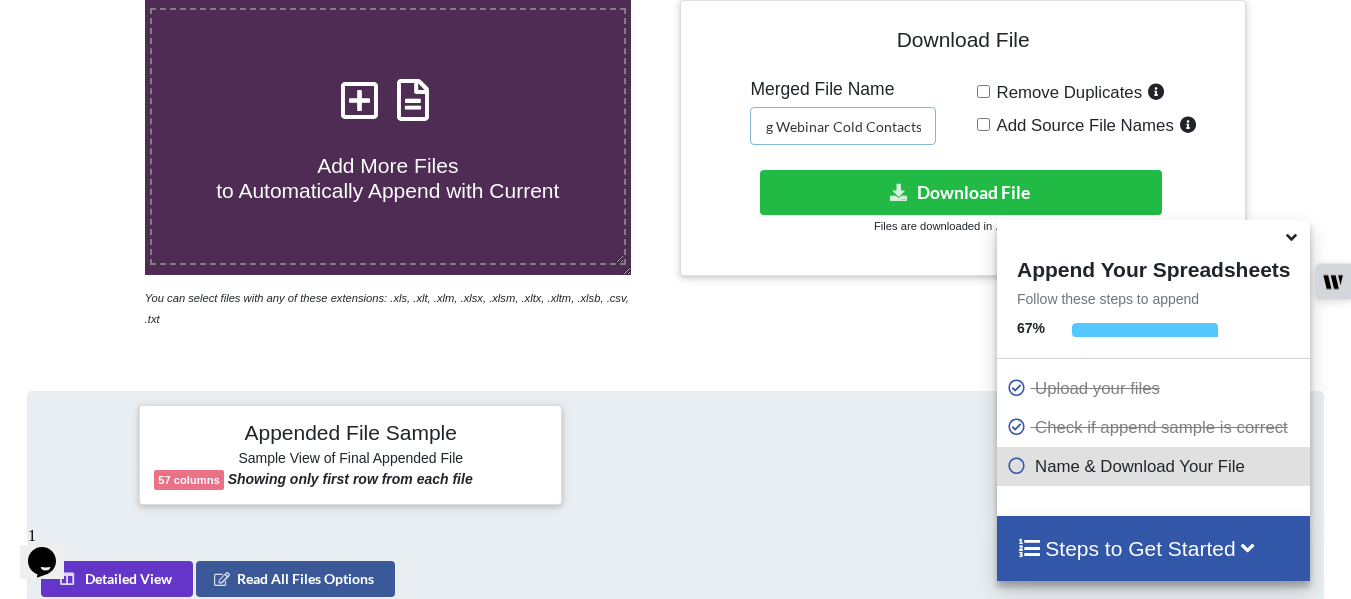 type on "Packaging Webinar Cold Contacts" 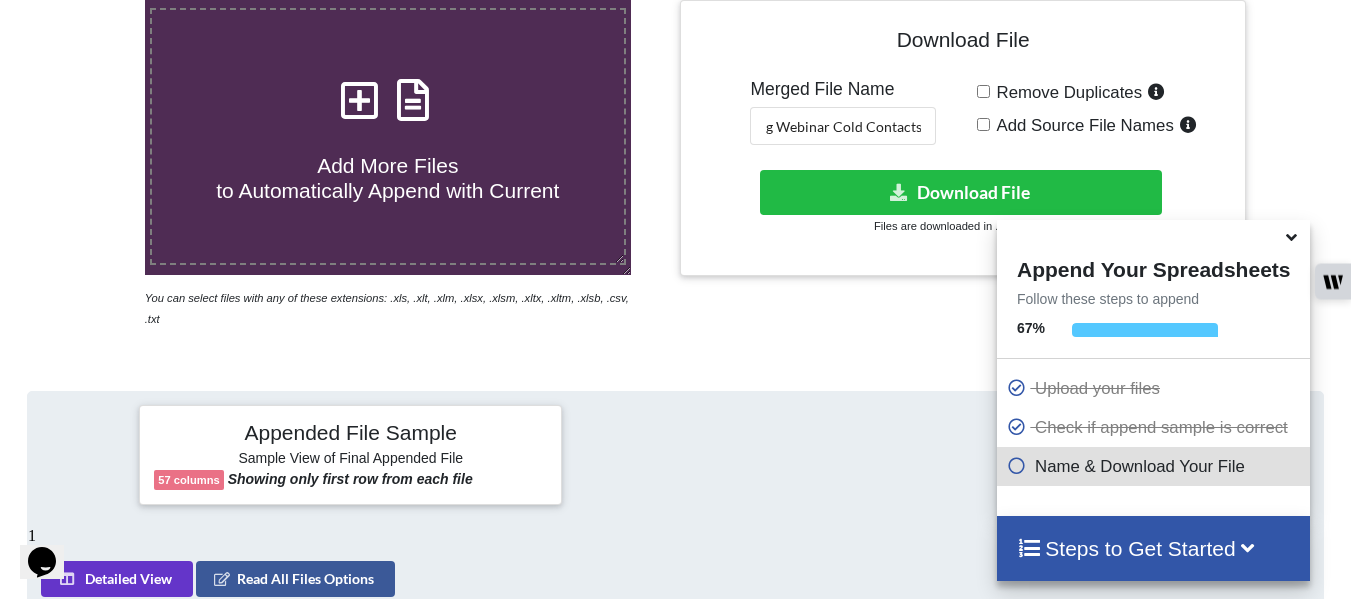 click on "Remove Duplicates" at bounding box center (983, 91) 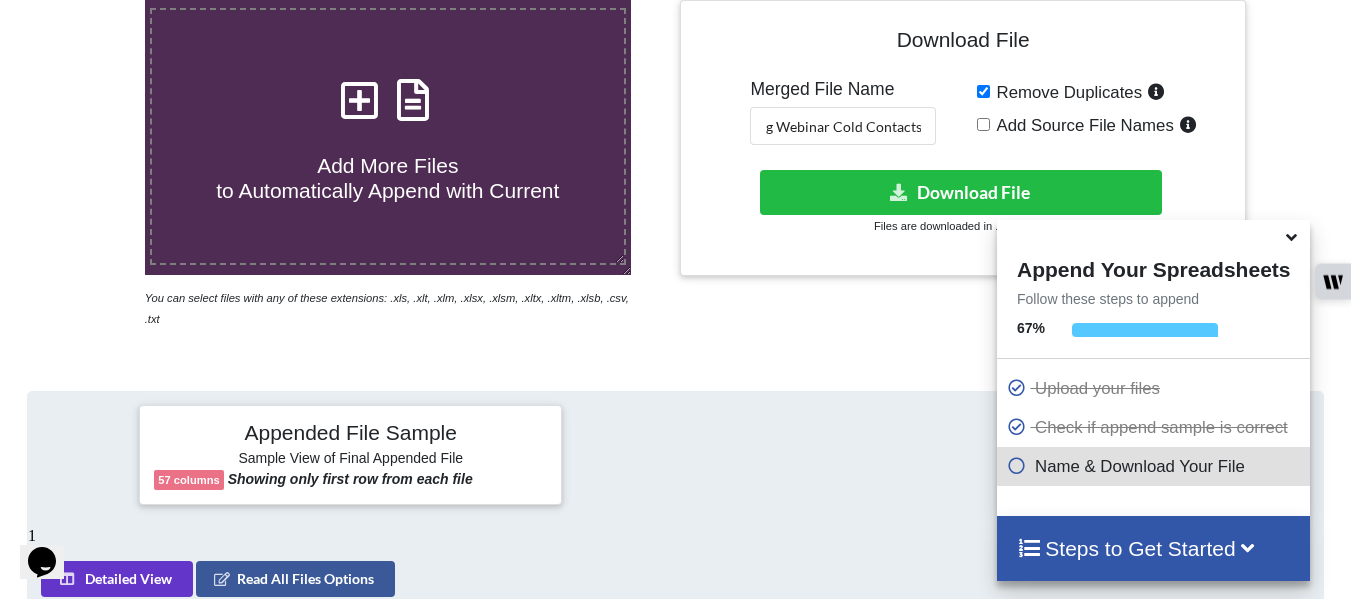 scroll, scrollTop: 0, scrollLeft: 0, axis: both 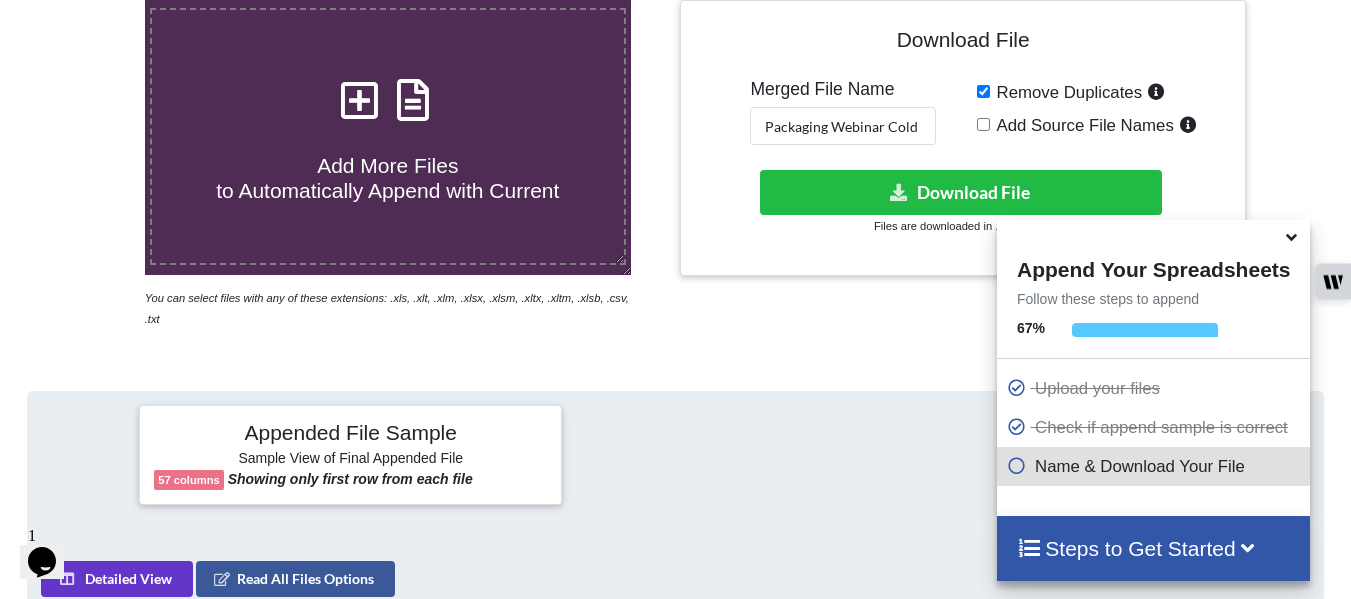 click on "Remove Duplicates" at bounding box center [983, 91] 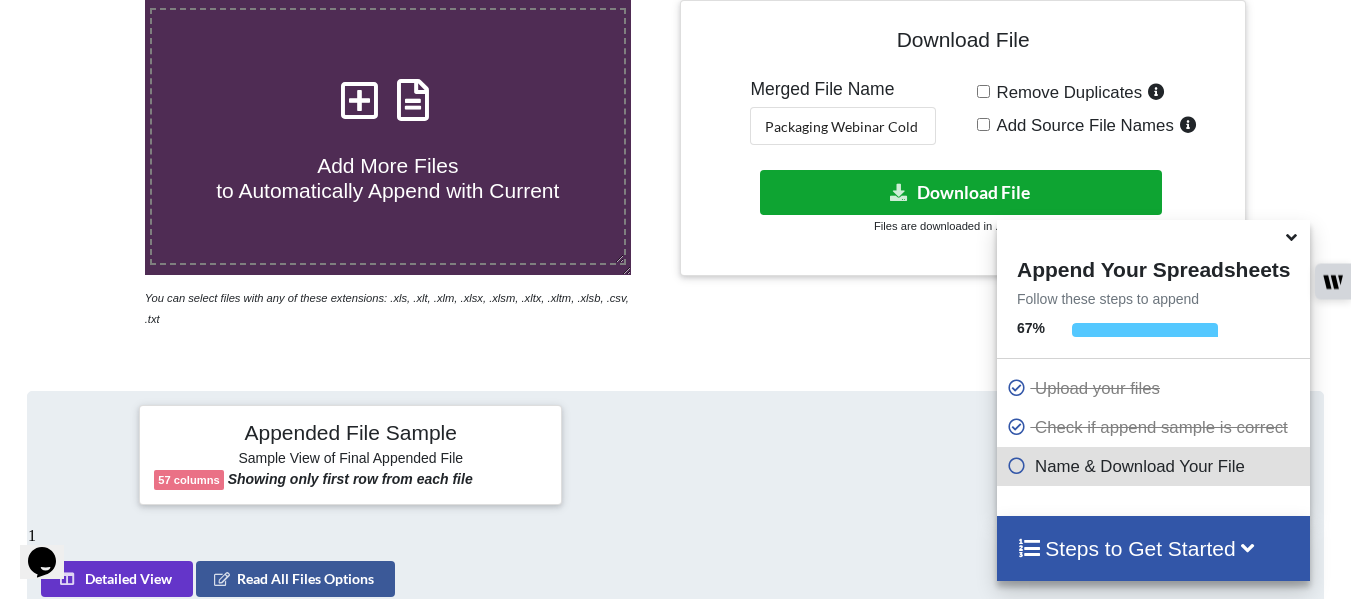 click on "Download File" at bounding box center (961, 192) 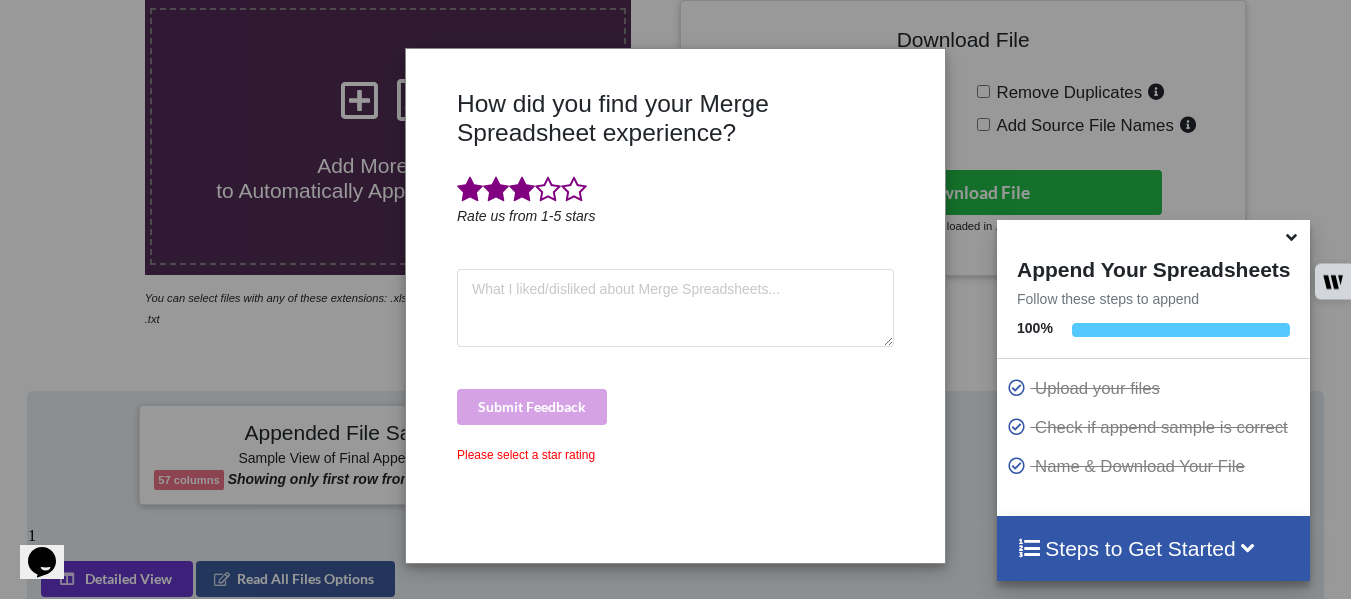 click at bounding box center (522, 190) 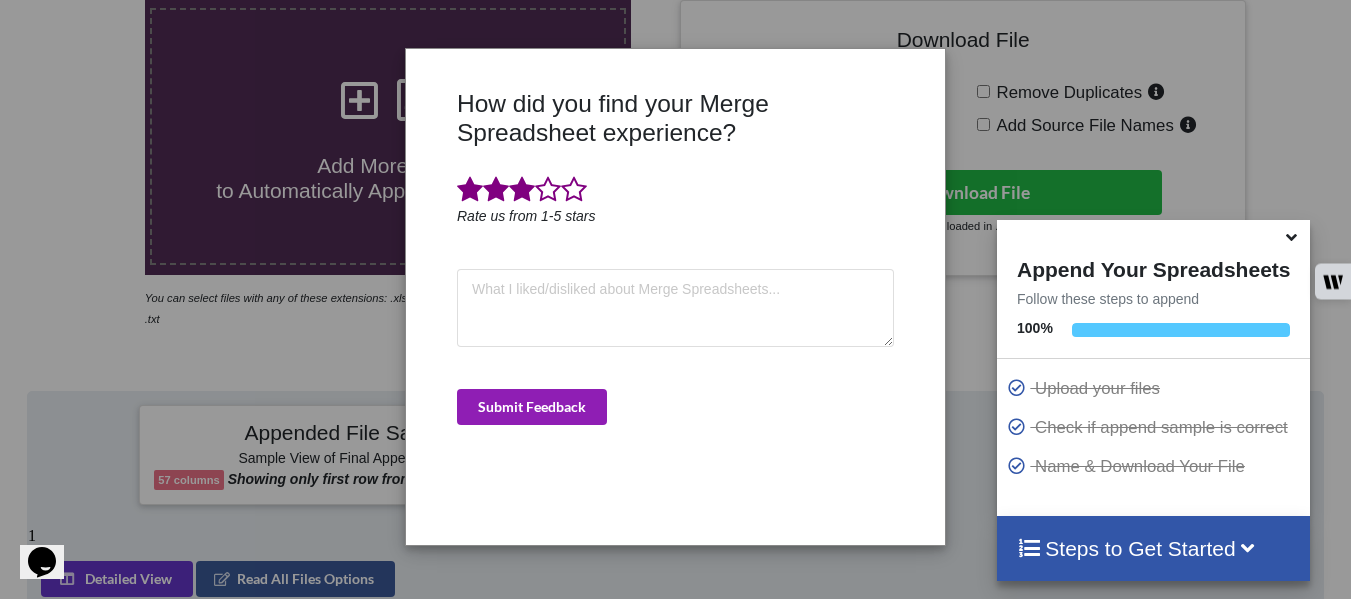 click on "Submit Feedback" at bounding box center (532, 407) 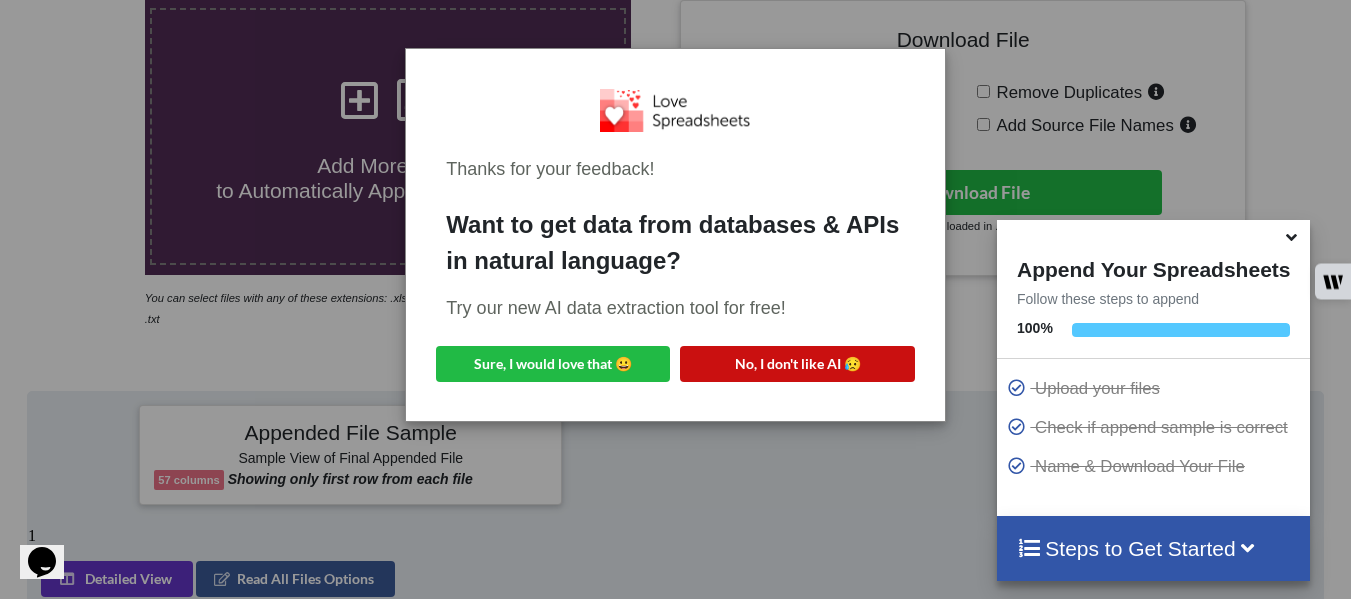 click on "No, I don't like AI 😥" at bounding box center (797, 364) 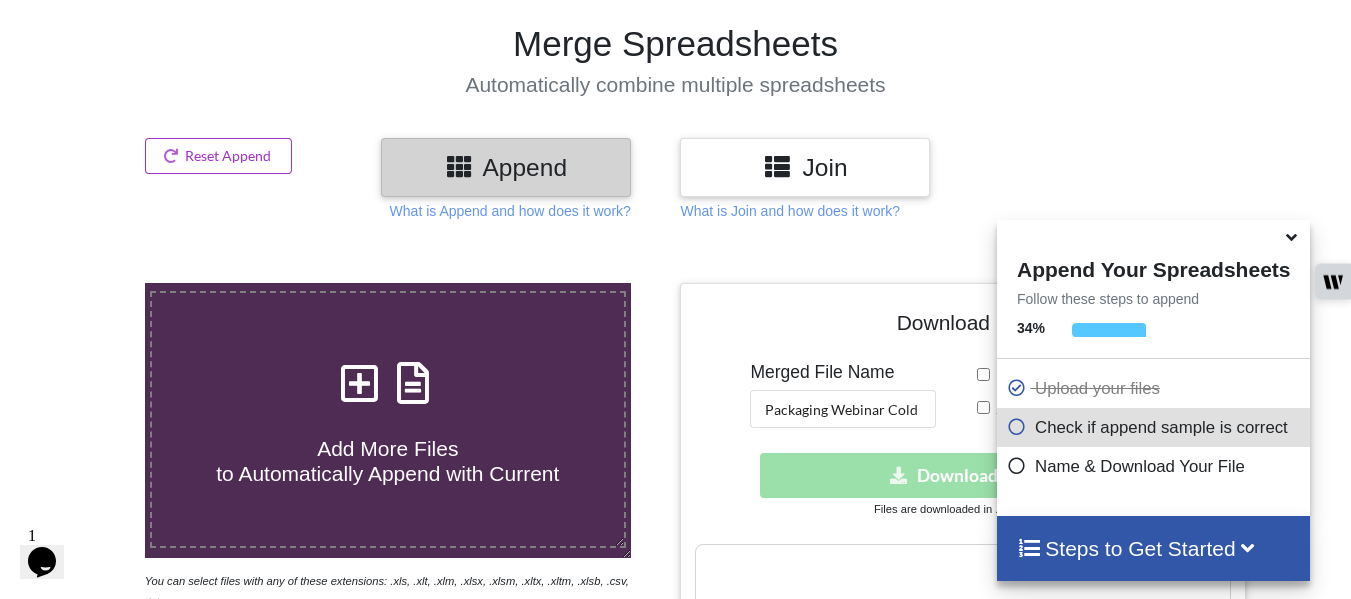 scroll, scrollTop: 100, scrollLeft: 0, axis: vertical 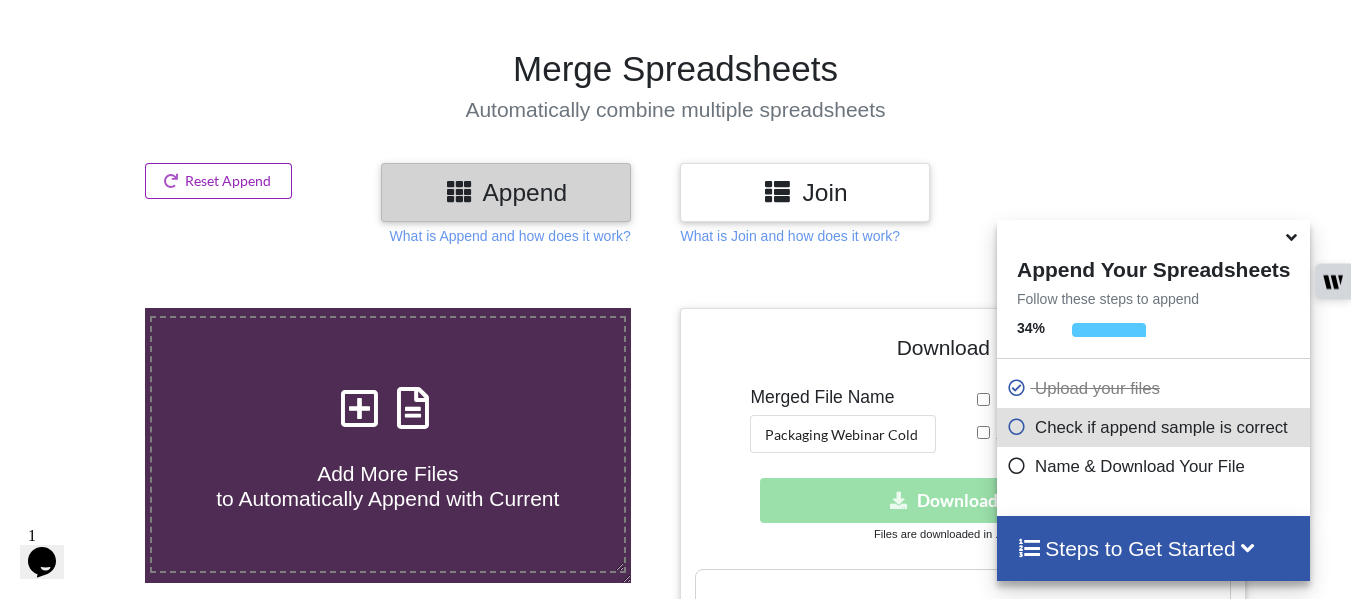 click on "Reset Append" at bounding box center [219, 181] 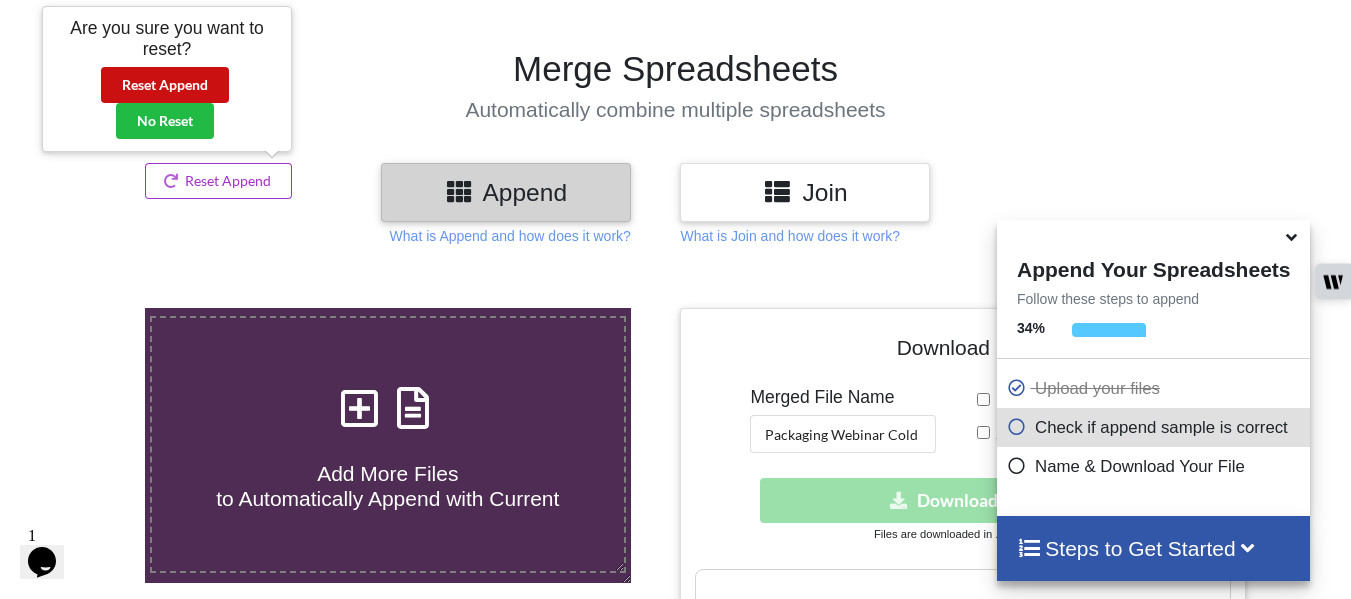 click on "Reset Append" at bounding box center (165, 85) 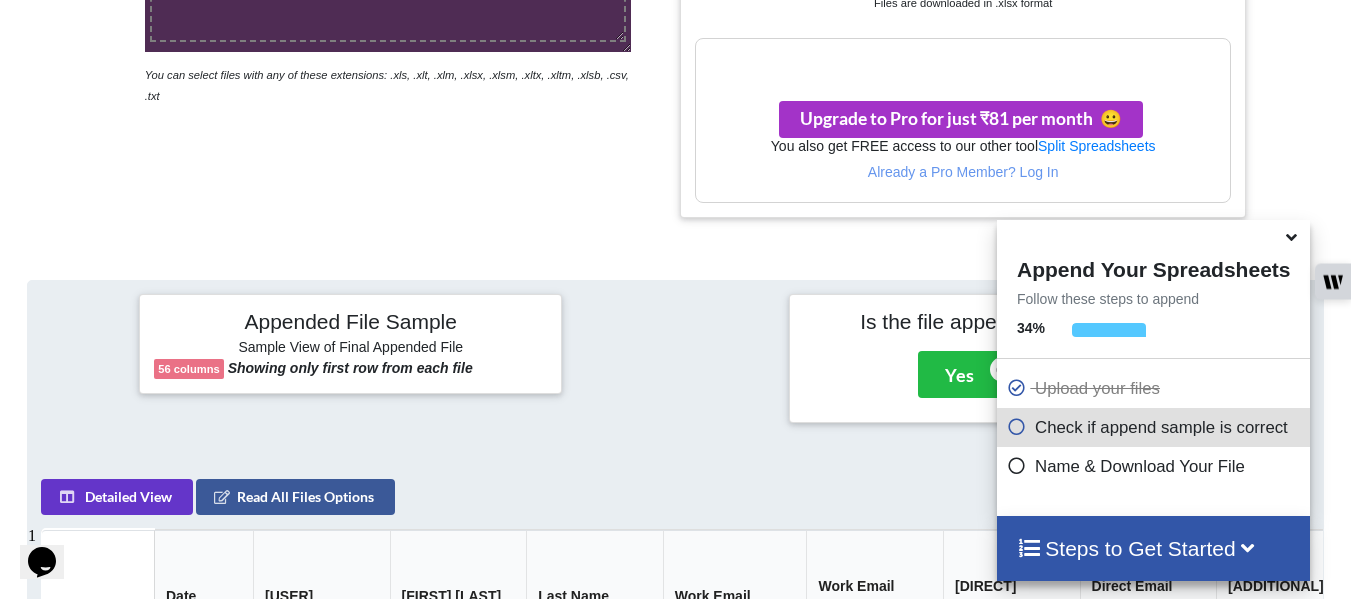 scroll, scrollTop: 610, scrollLeft: 0, axis: vertical 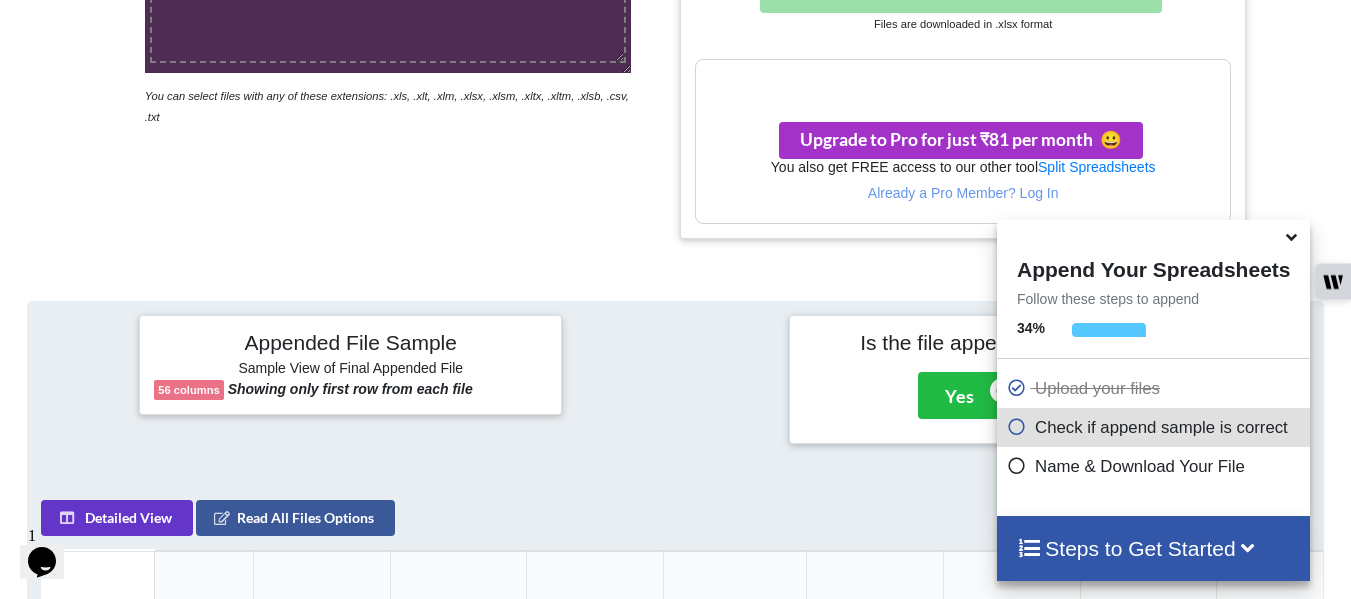 click at bounding box center (1291, 234) 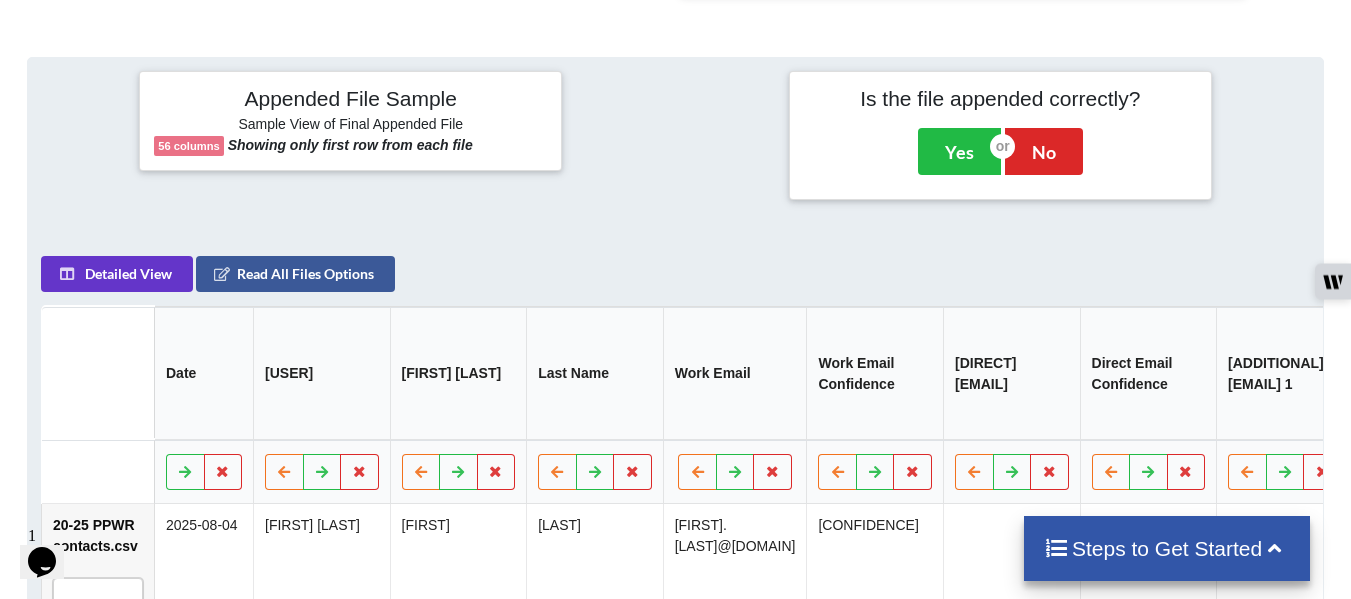 scroll, scrollTop: 910, scrollLeft: 0, axis: vertical 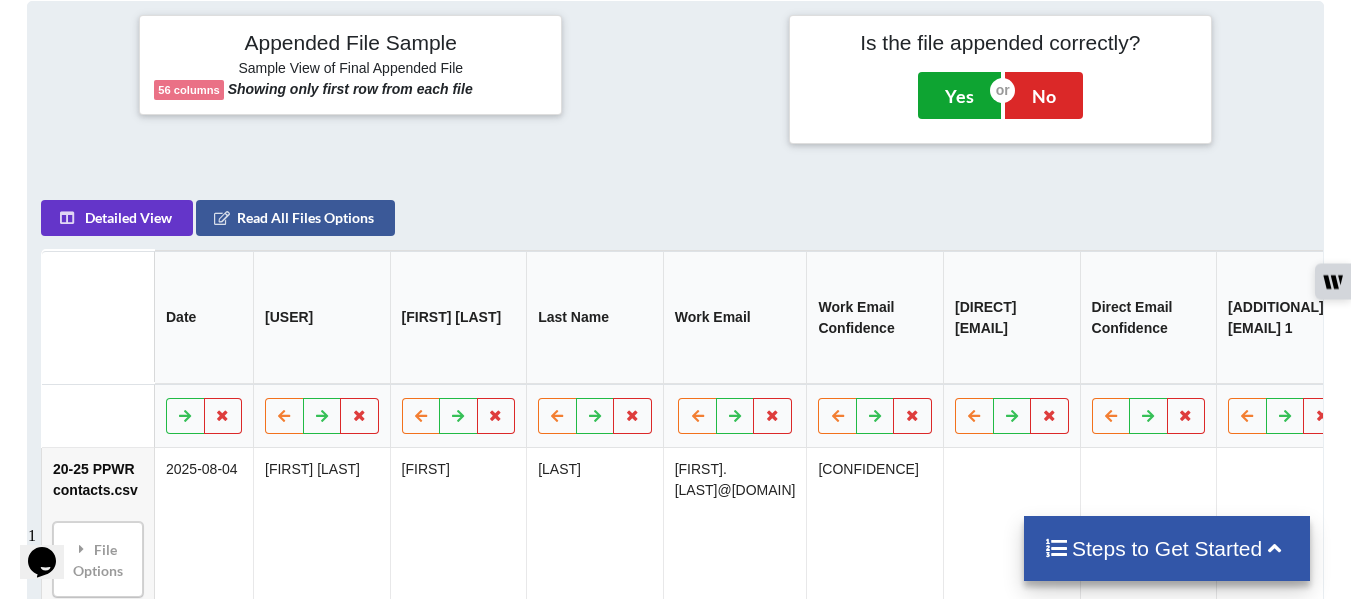 click on "Yes" at bounding box center [959, 95] 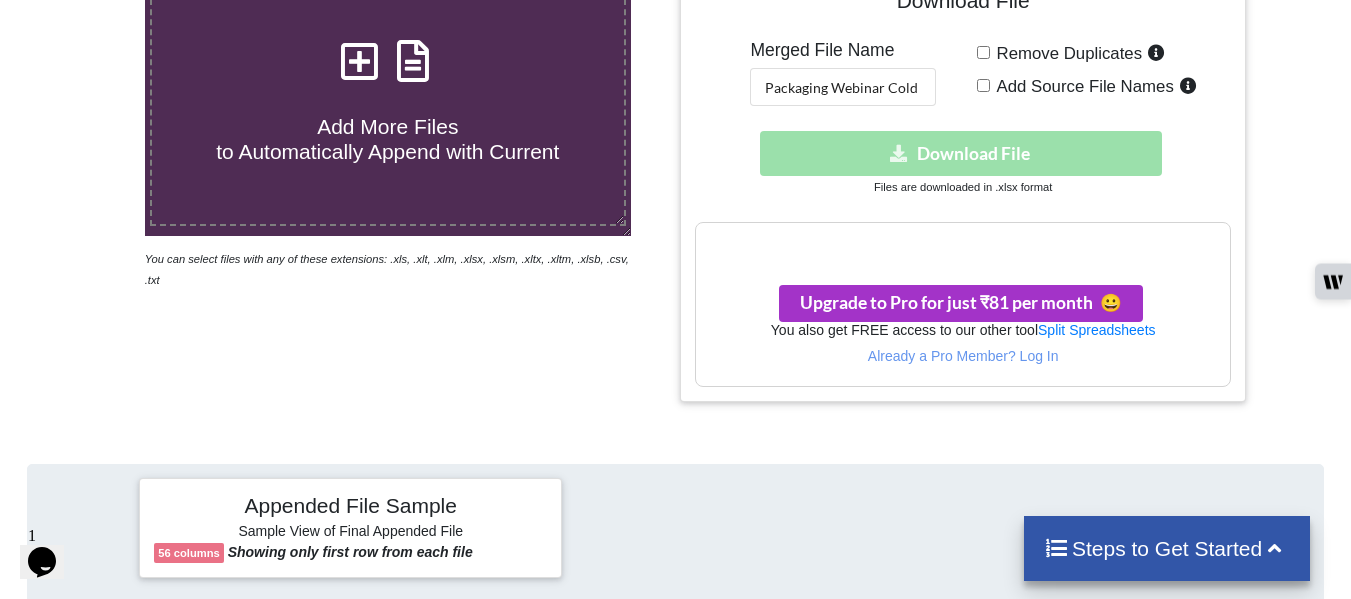 scroll, scrollTop: 408, scrollLeft: 0, axis: vertical 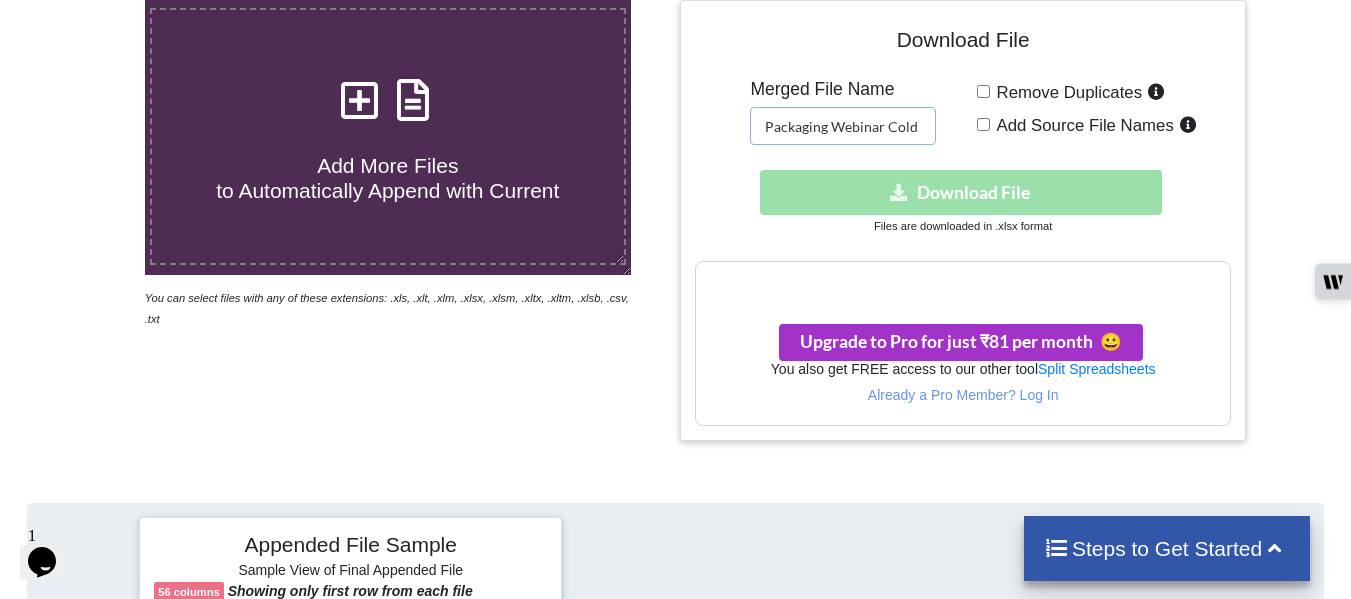 click on "Packaging Webinar Cold Contacts" at bounding box center (843, 126) 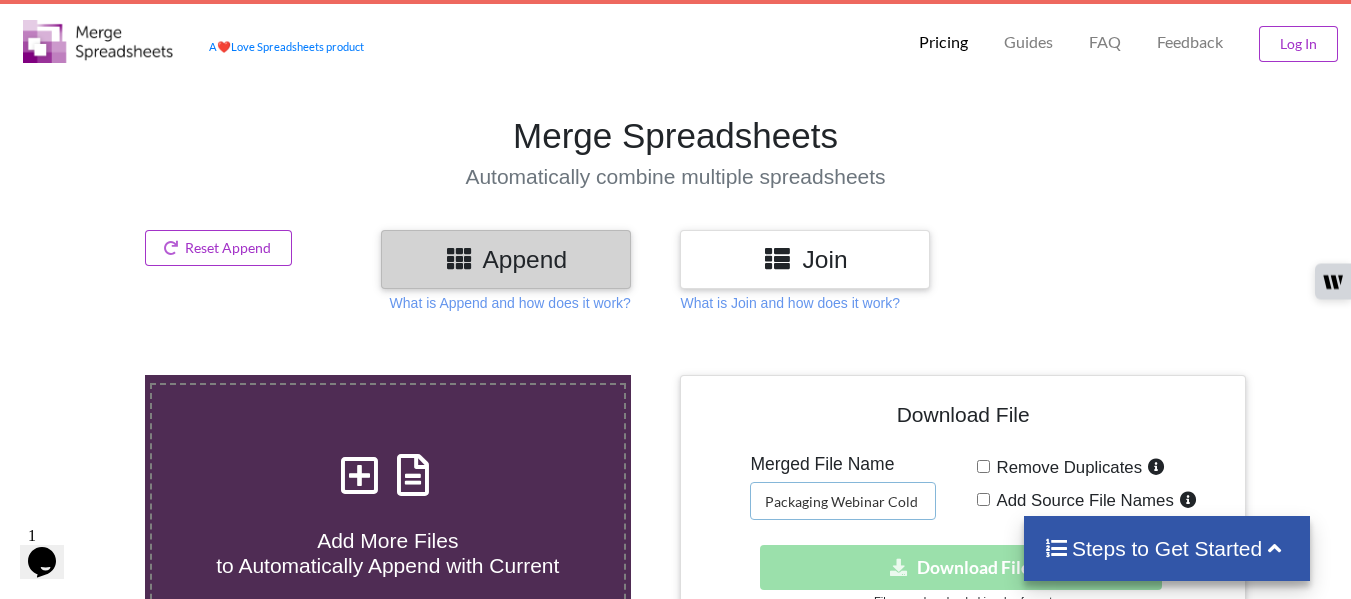 scroll, scrollTop: 0, scrollLeft: 0, axis: both 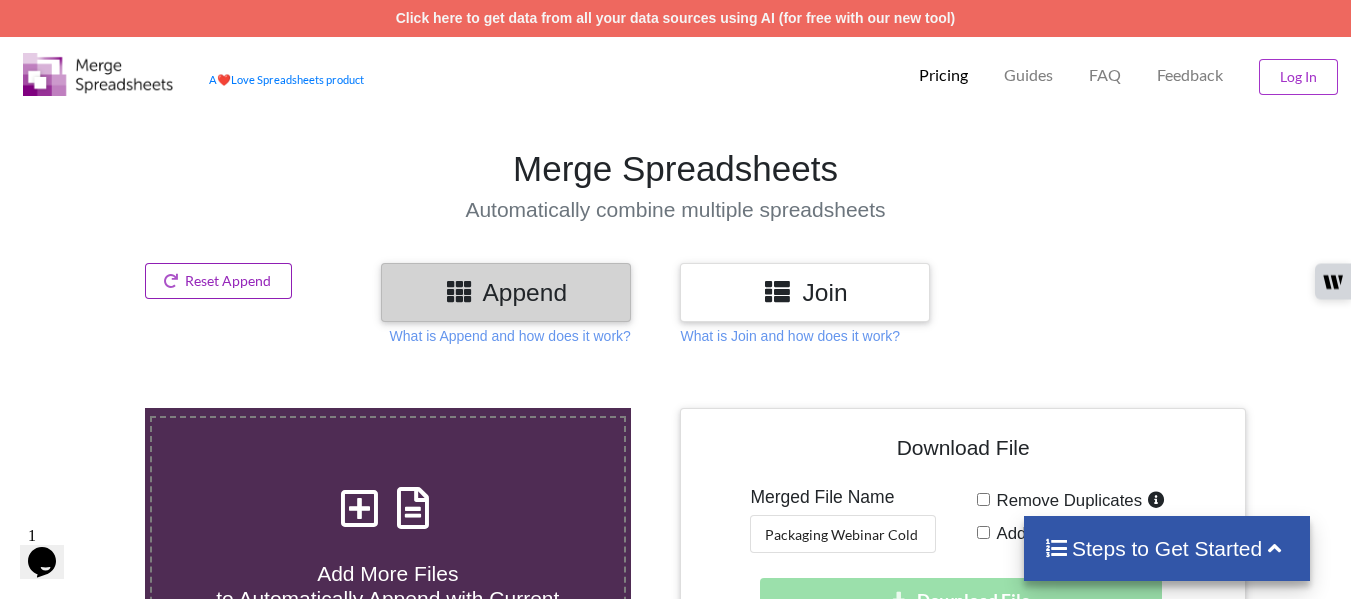 click on "Reset Append" at bounding box center [219, 281] 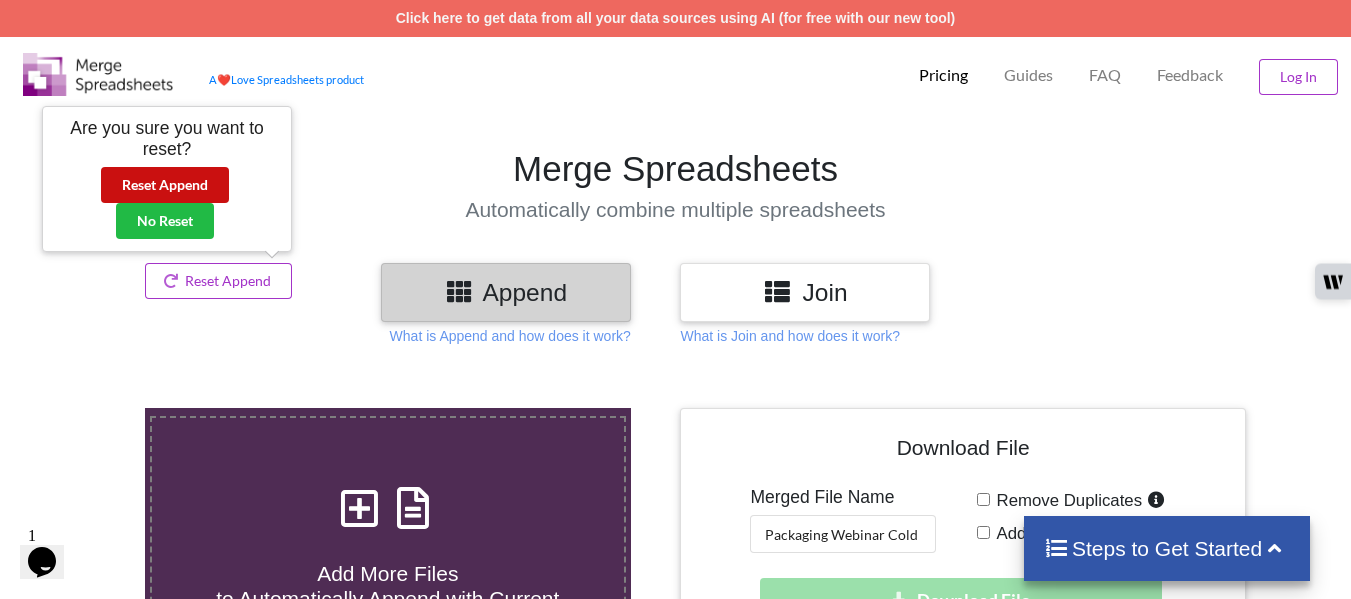click on "Reset Append" at bounding box center (165, 185) 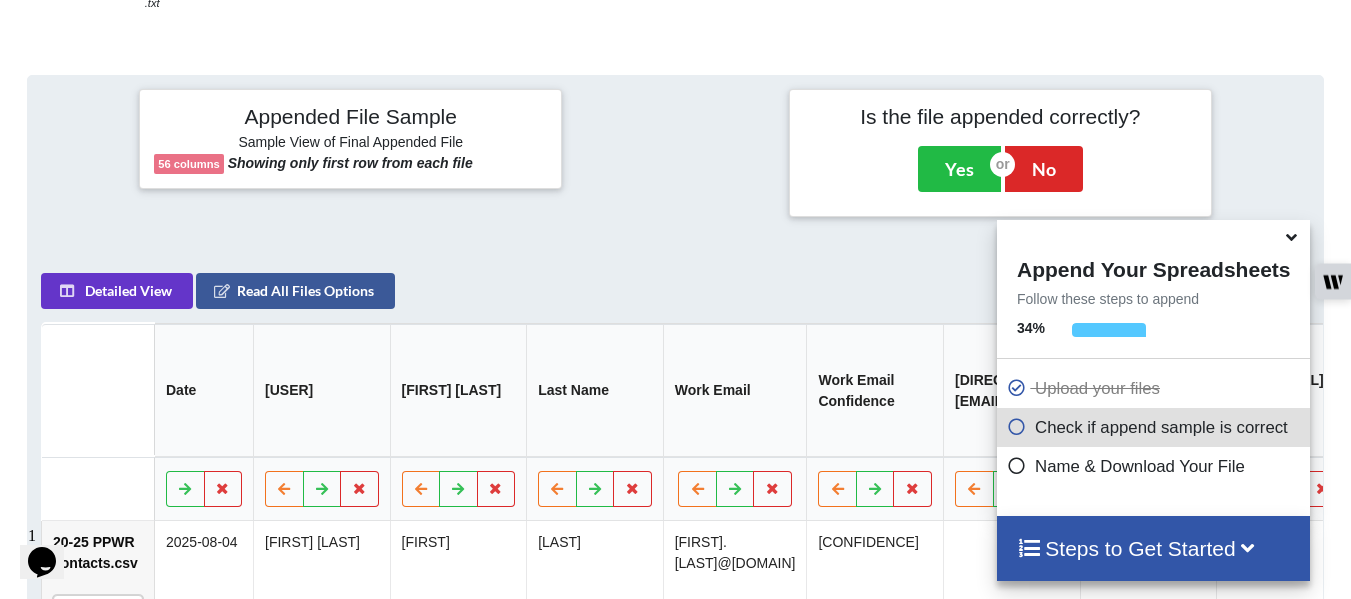 scroll, scrollTop: 678, scrollLeft: 0, axis: vertical 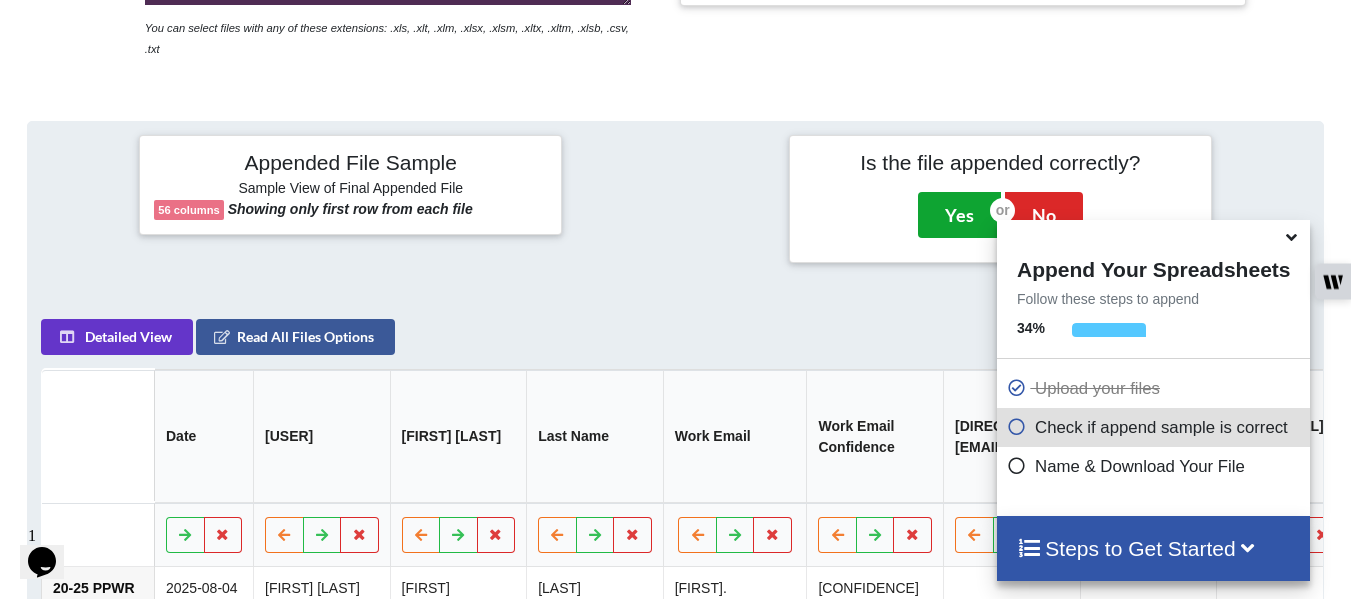 click on "Yes" at bounding box center (959, 215) 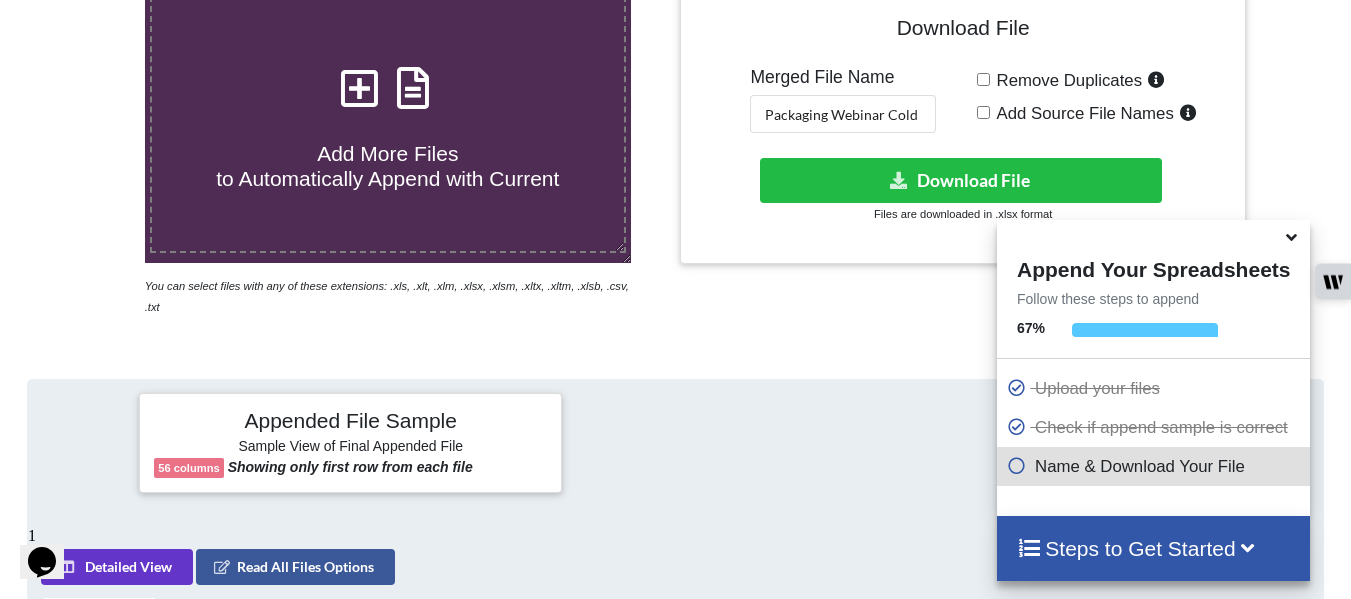 scroll, scrollTop: 408, scrollLeft: 0, axis: vertical 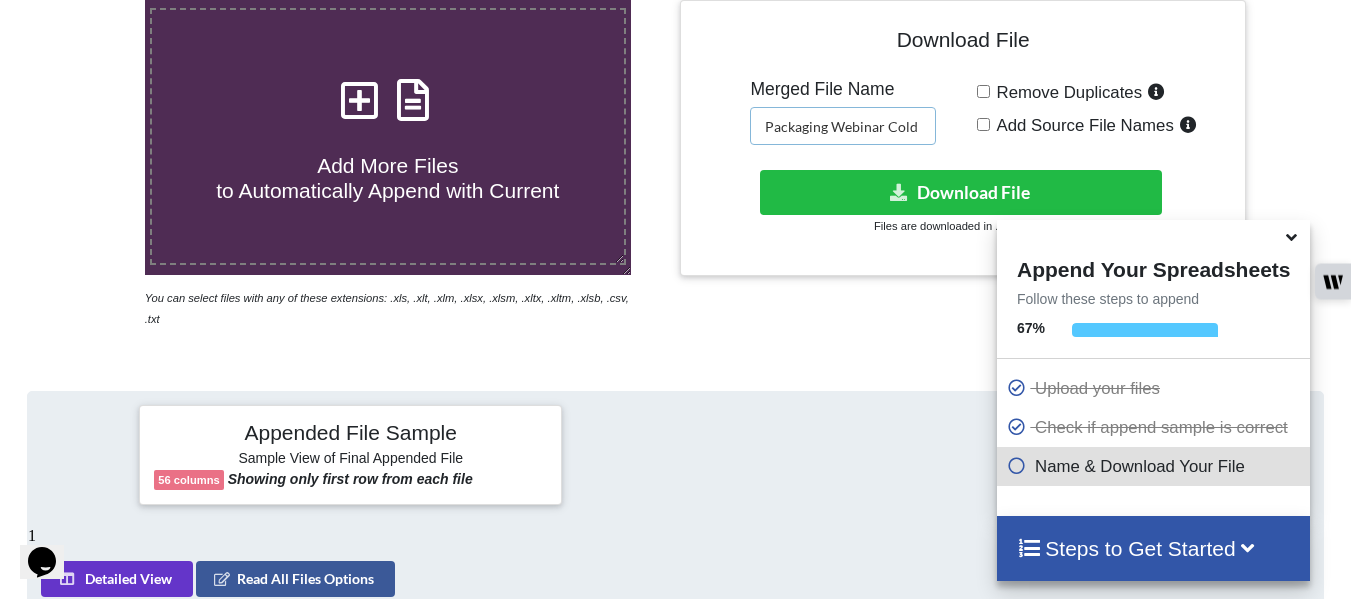 click on "Packaging Webinar Cold Contacts" at bounding box center (843, 126) 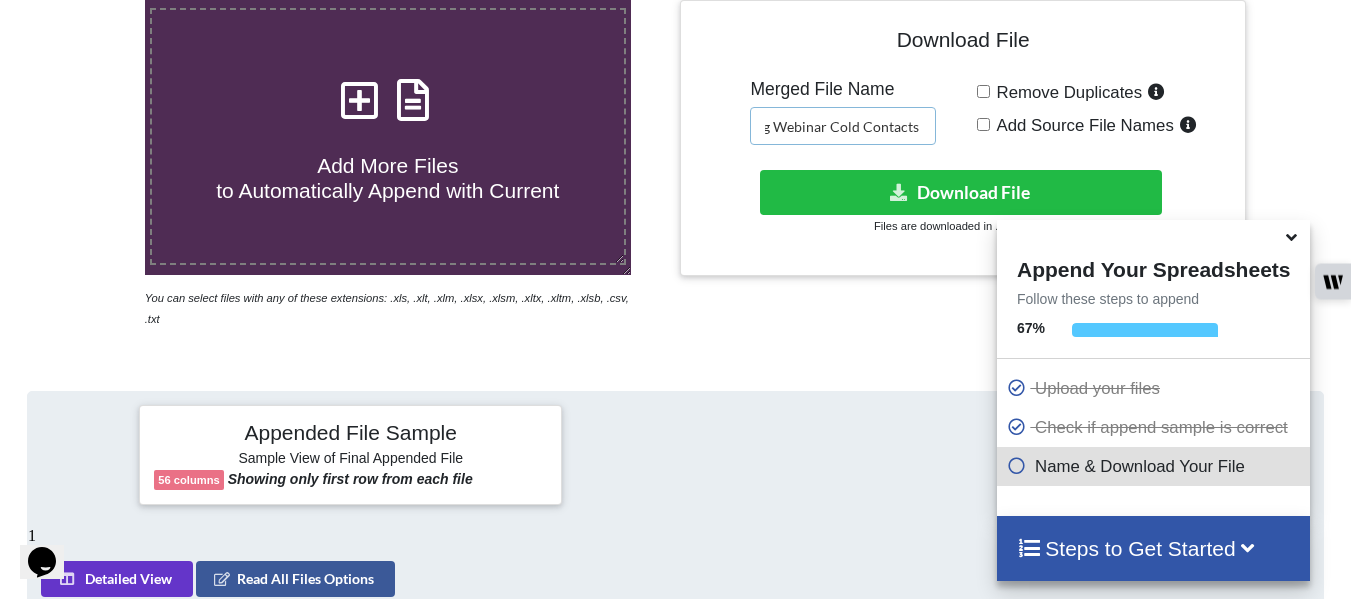 scroll, scrollTop: 0, scrollLeft: 66, axis: horizontal 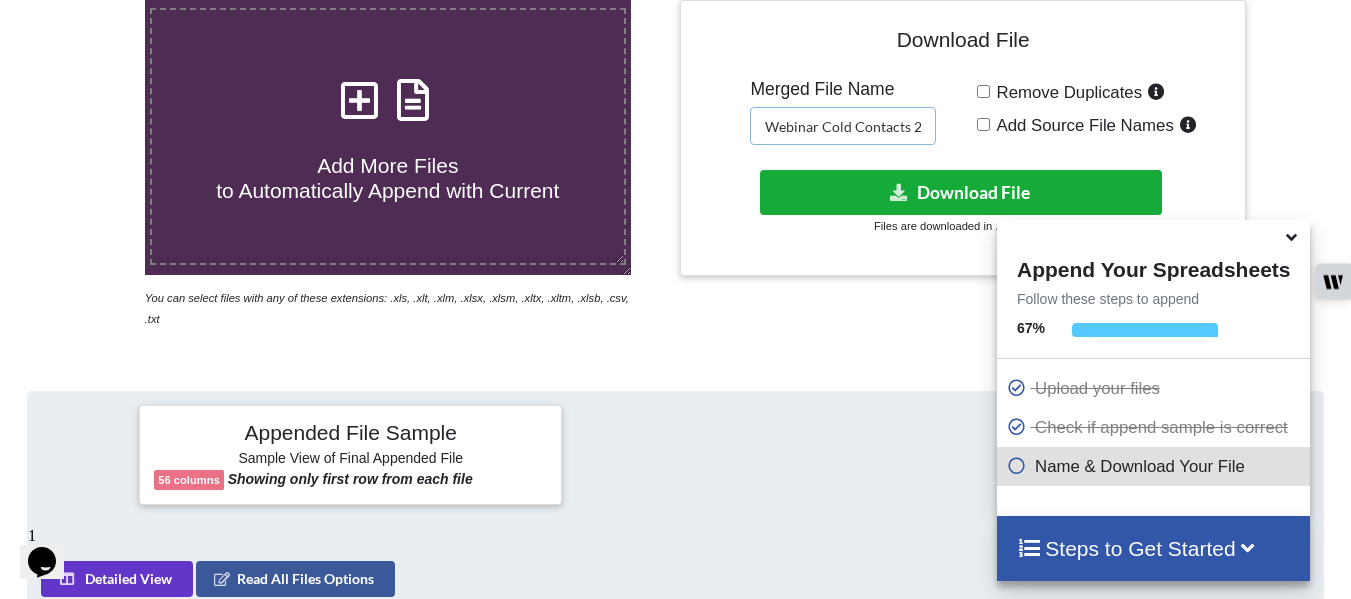 type on "Packaging Webinar Cold Contacts 2" 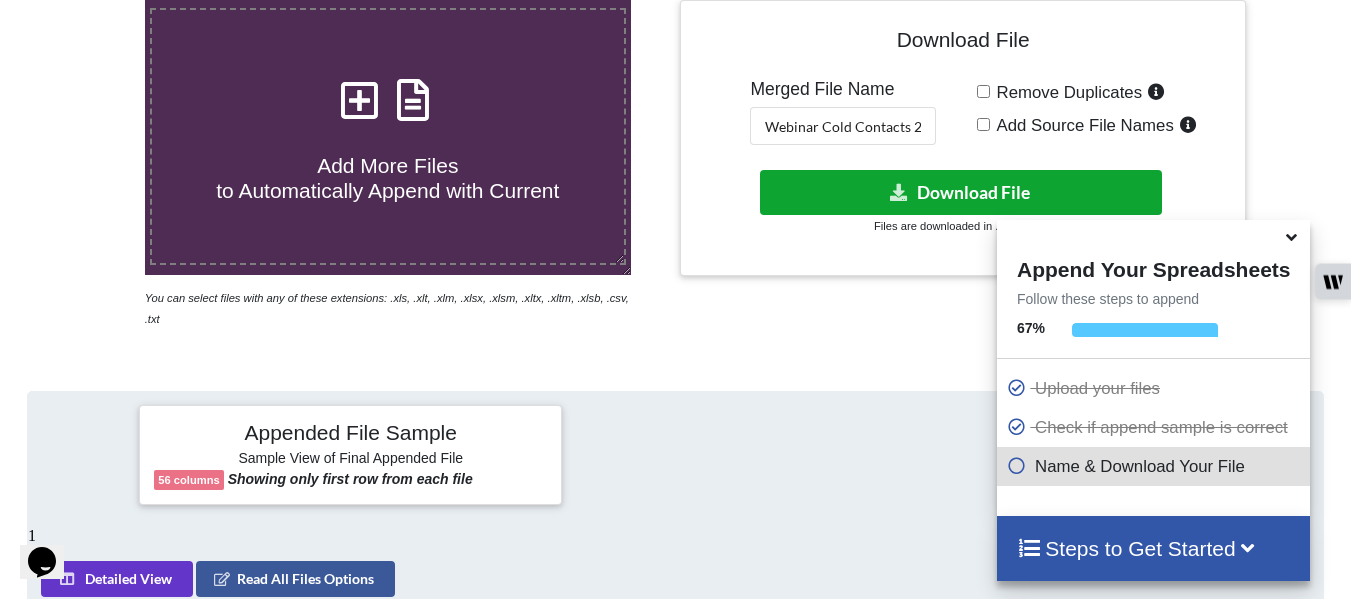 click on "Download File" at bounding box center (961, 192) 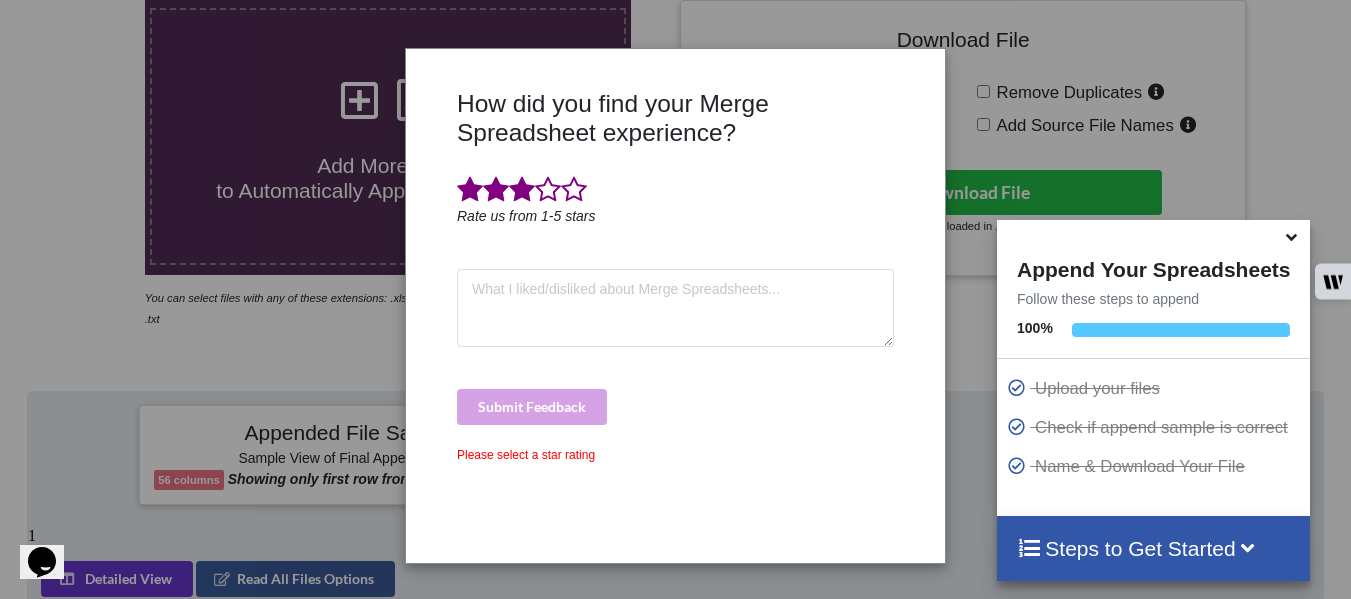 click at bounding box center (522, 190) 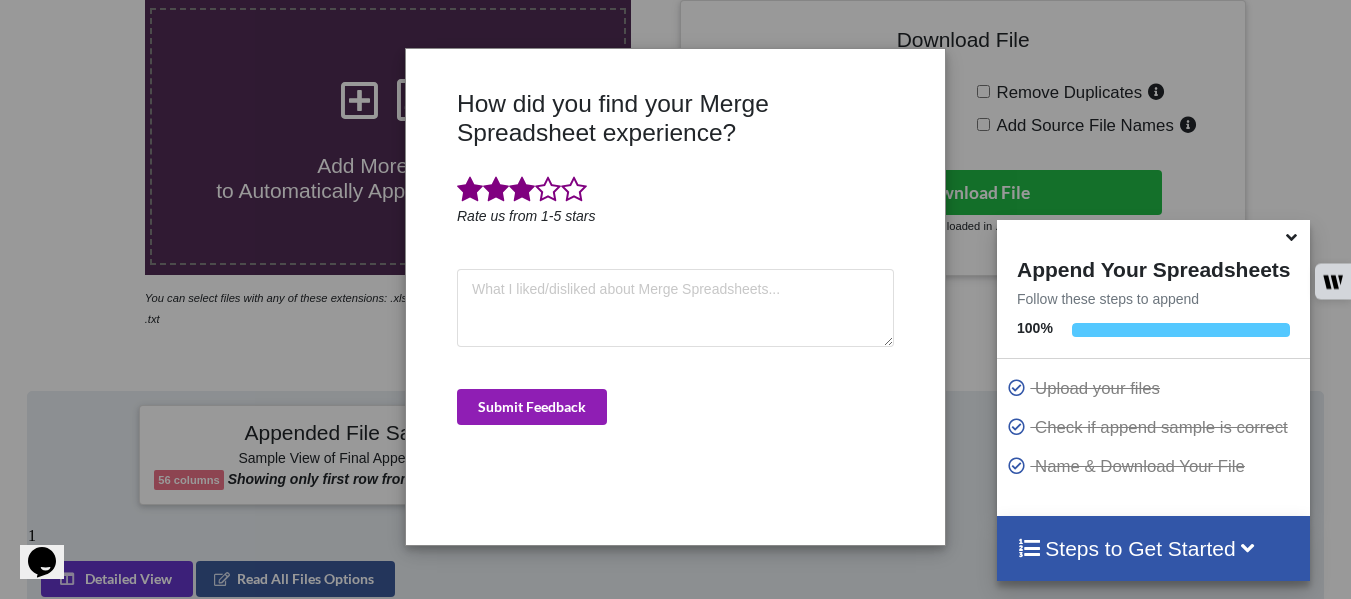 click on "Submit Feedback" at bounding box center [532, 407] 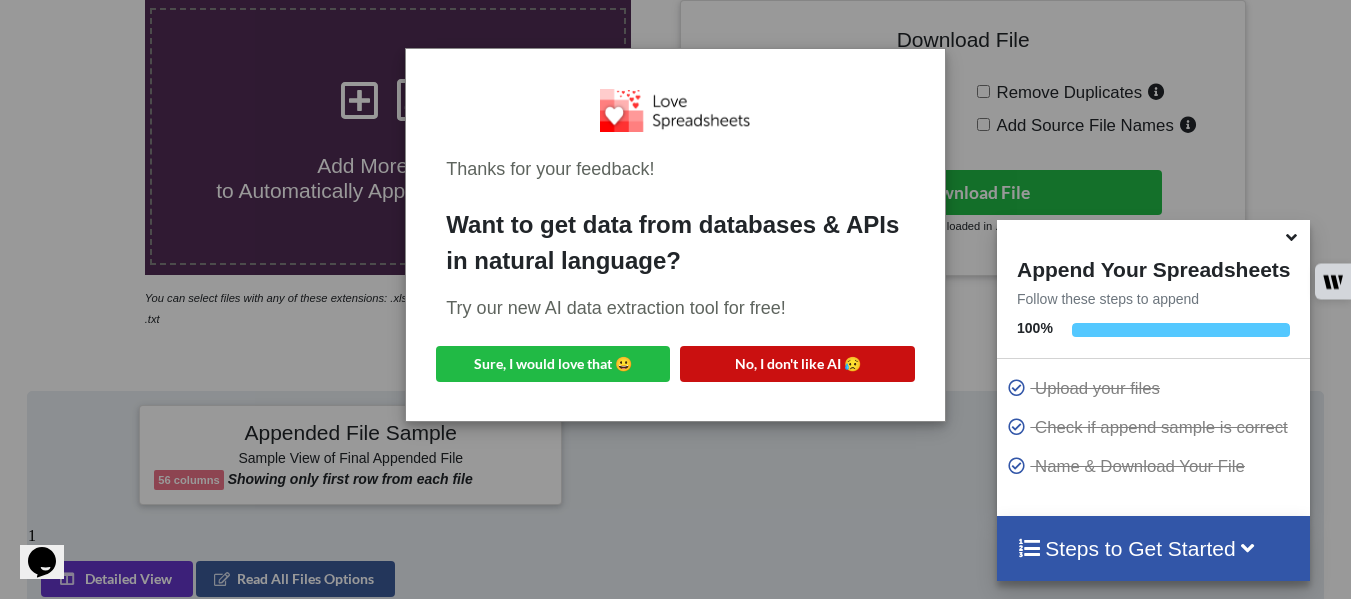 click on "No, I don't like AI 😥" at bounding box center [797, 364] 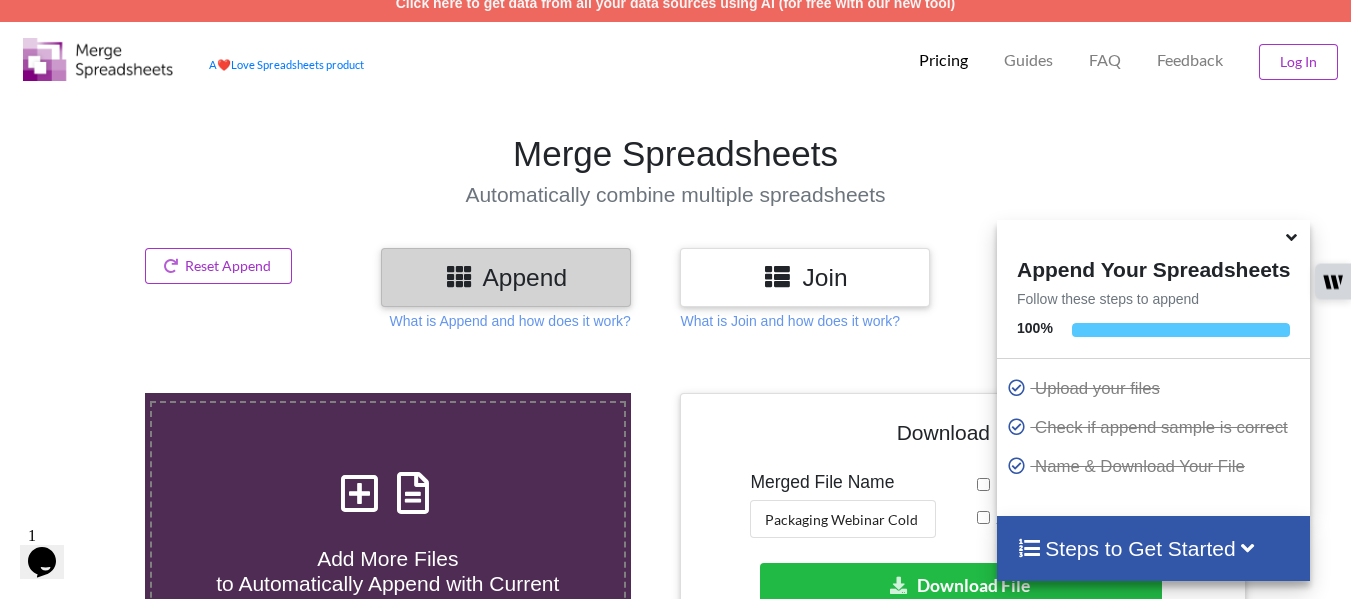 scroll, scrollTop: 8, scrollLeft: 0, axis: vertical 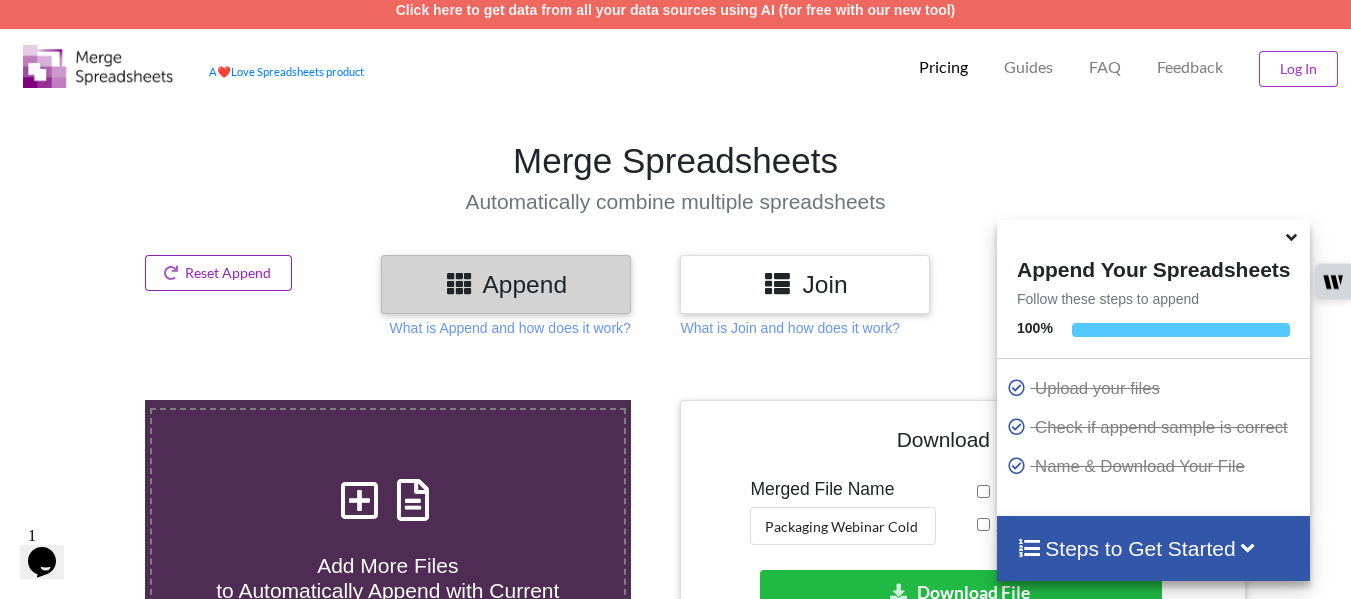 click on "Reset Append" at bounding box center (219, 273) 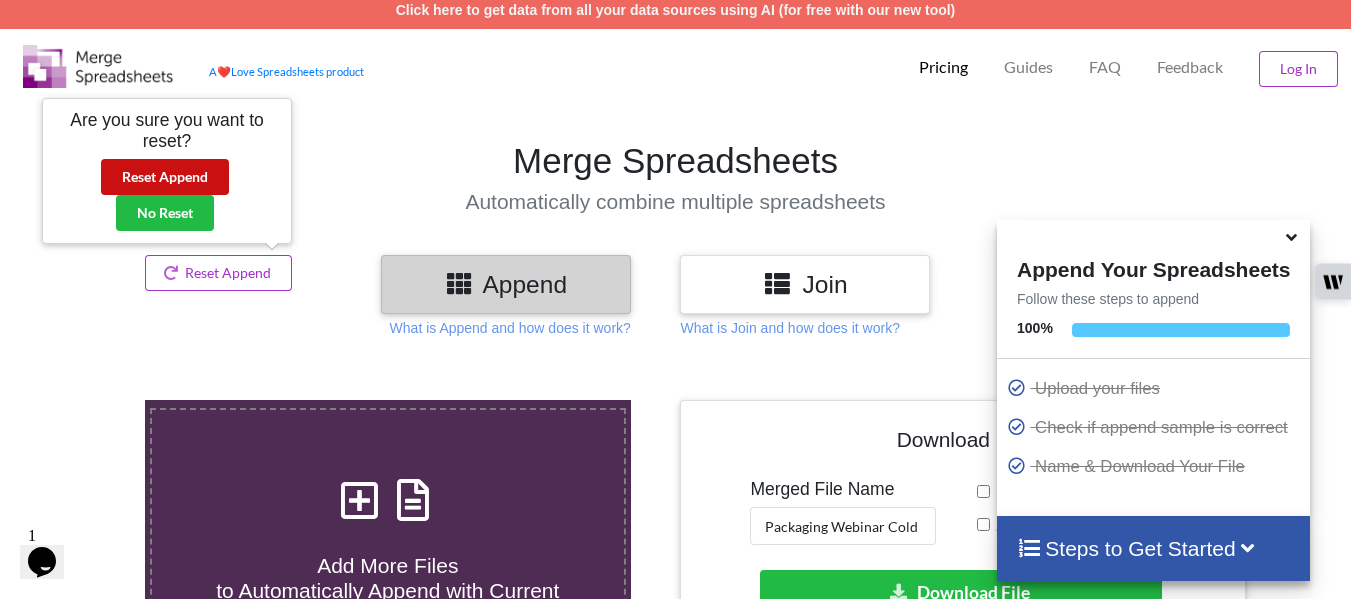 click on "Reset Append" at bounding box center [165, 177] 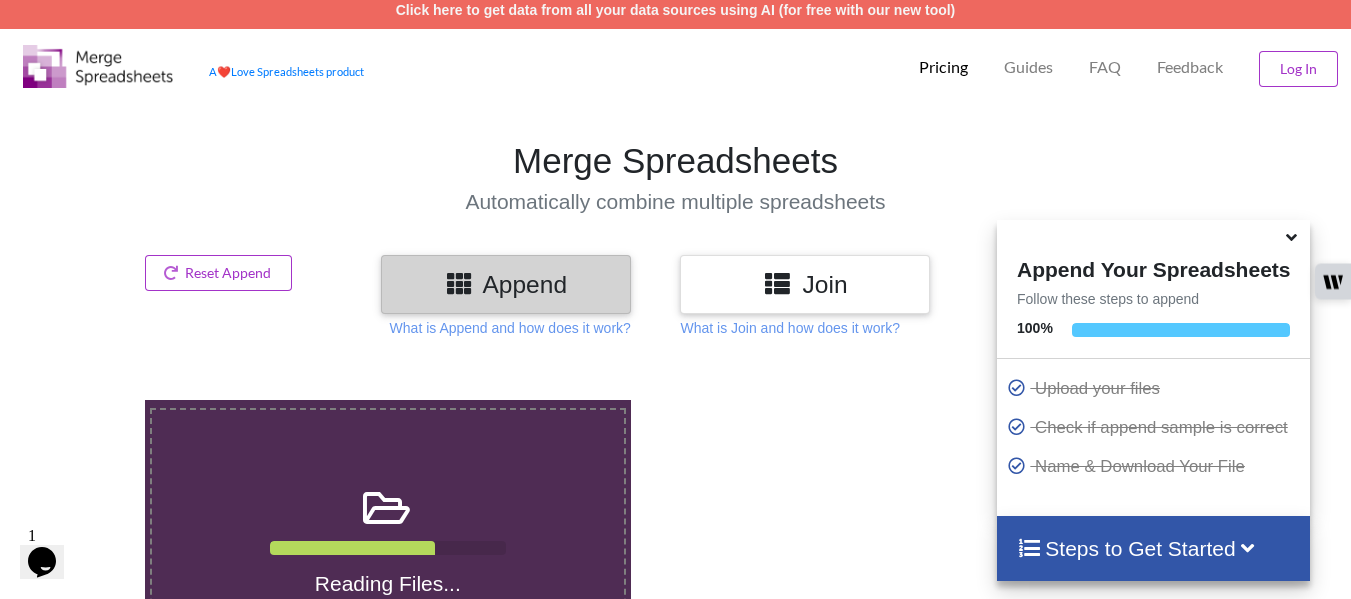 click at bounding box center [1291, 234] 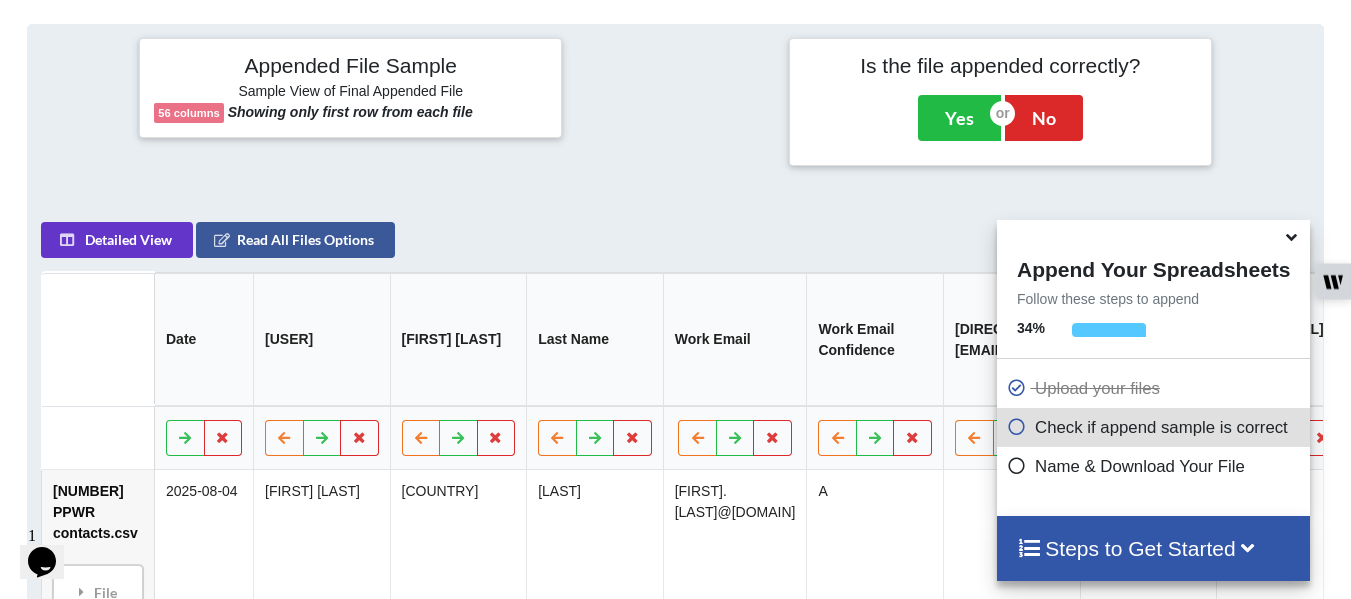 scroll, scrollTop: 778, scrollLeft: 0, axis: vertical 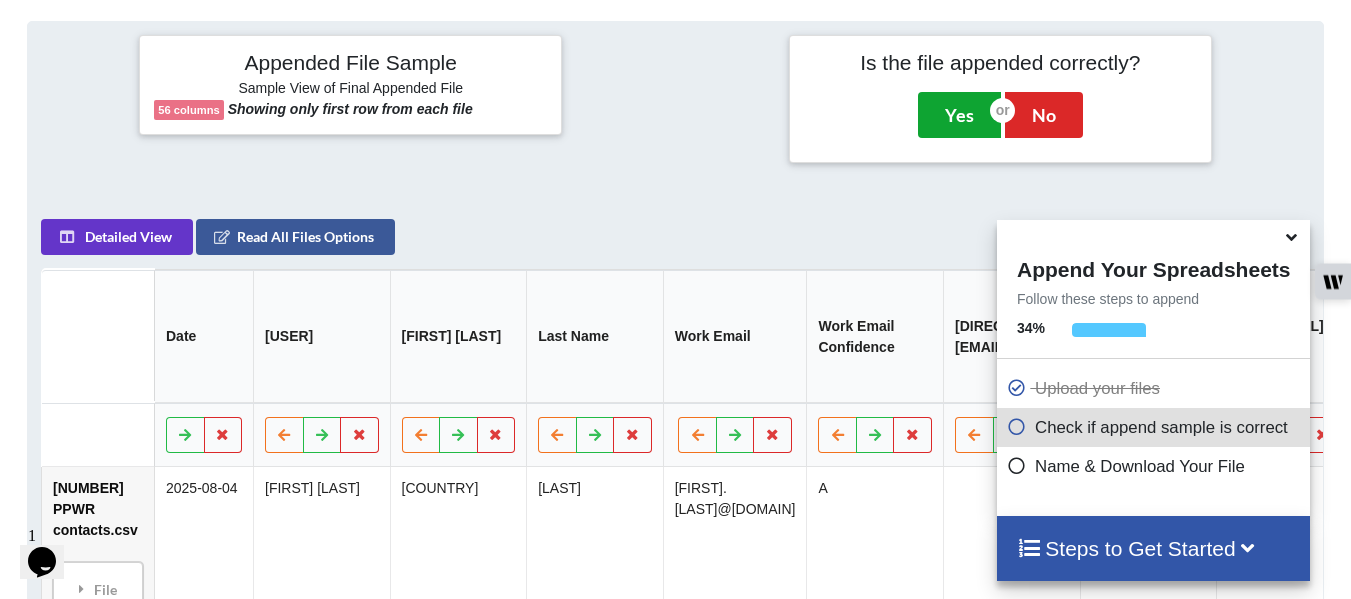 click on "Yes" at bounding box center (959, 115) 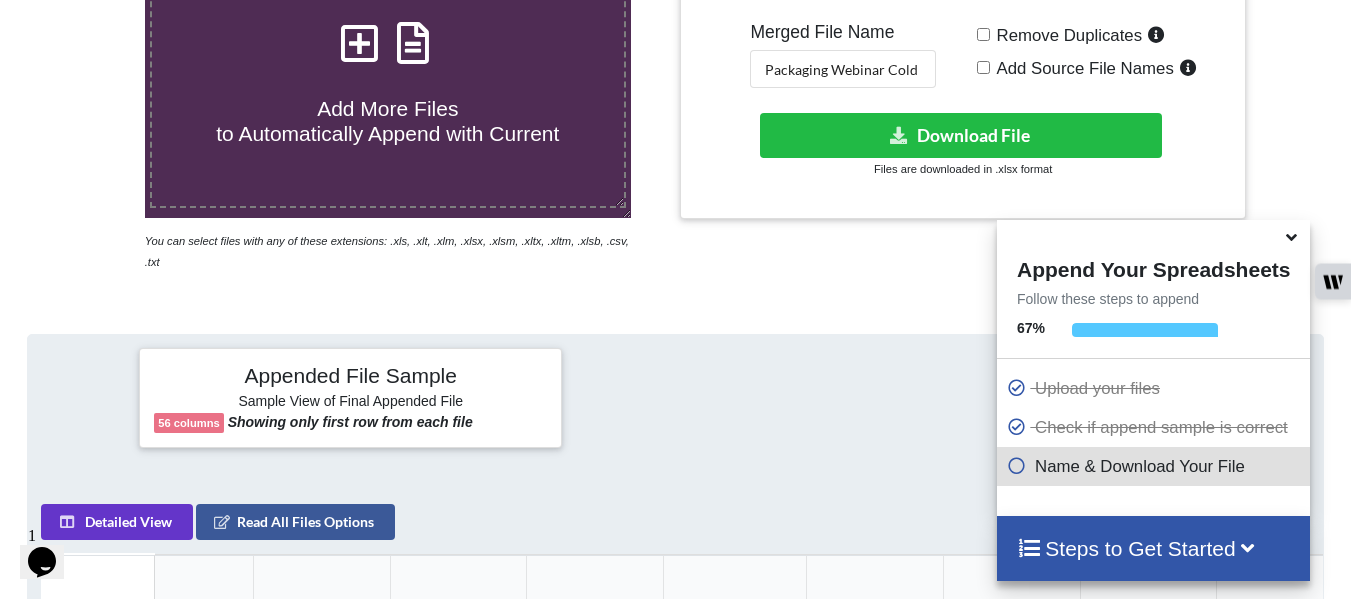 scroll, scrollTop: 408, scrollLeft: 0, axis: vertical 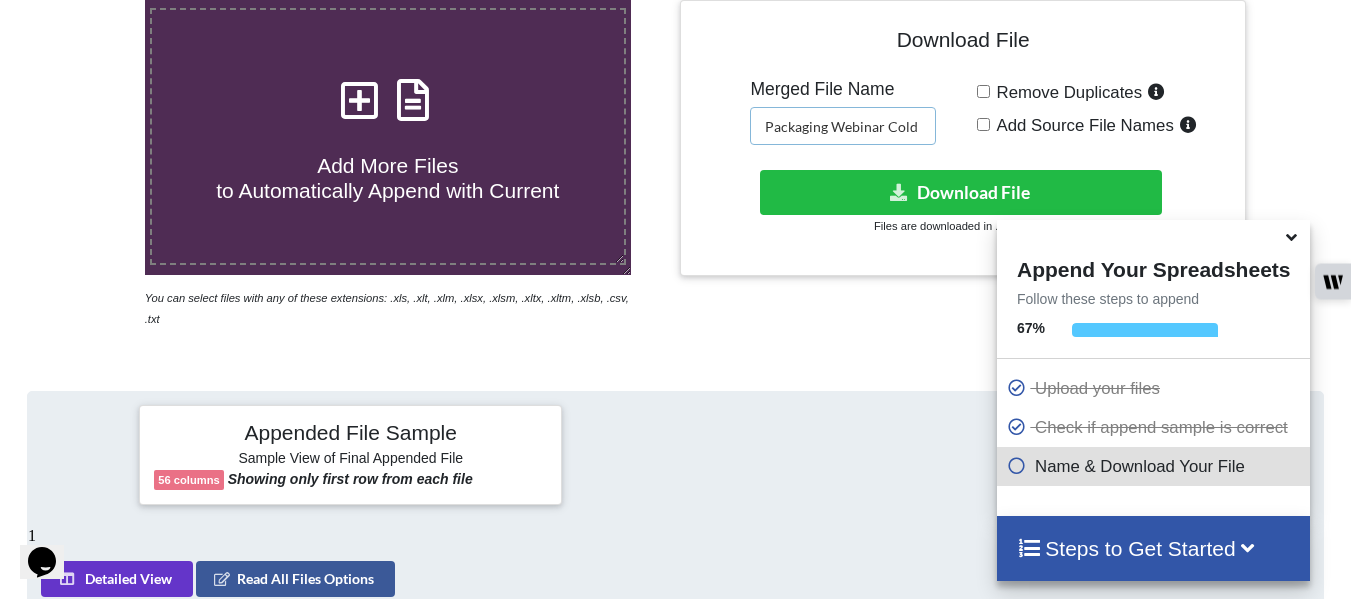click on "Packaging Webinar Cold Contacts 2" at bounding box center (843, 126) 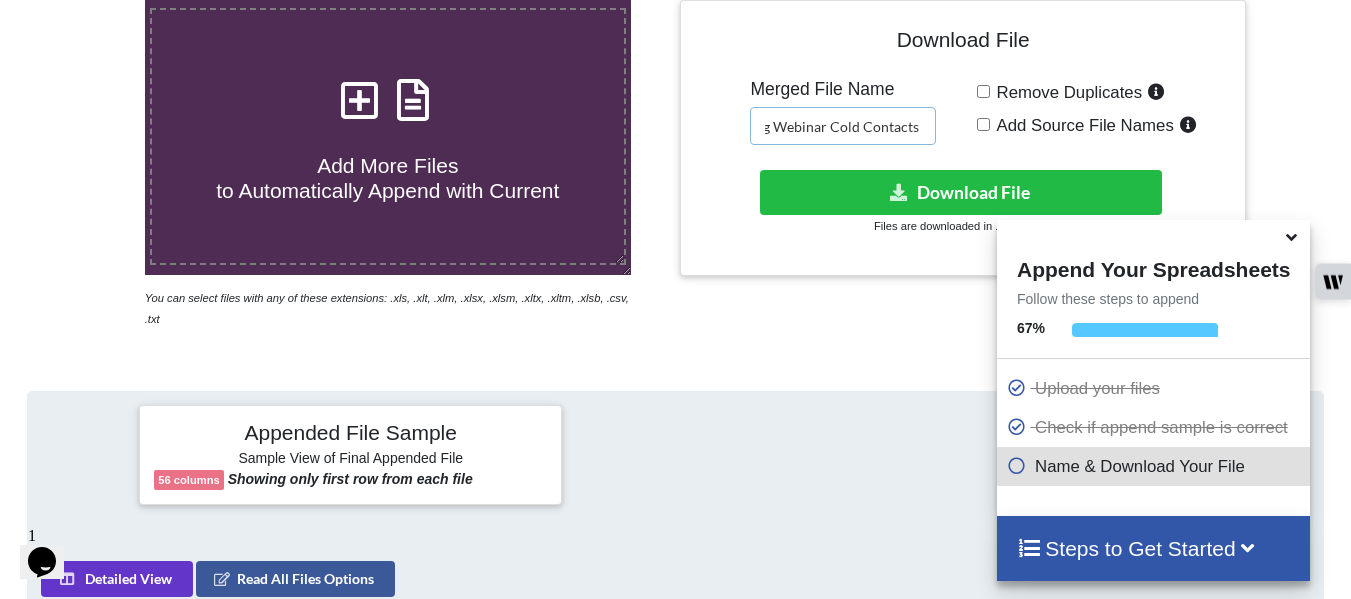 scroll, scrollTop: 0, scrollLeft: 66, axis: horizontal 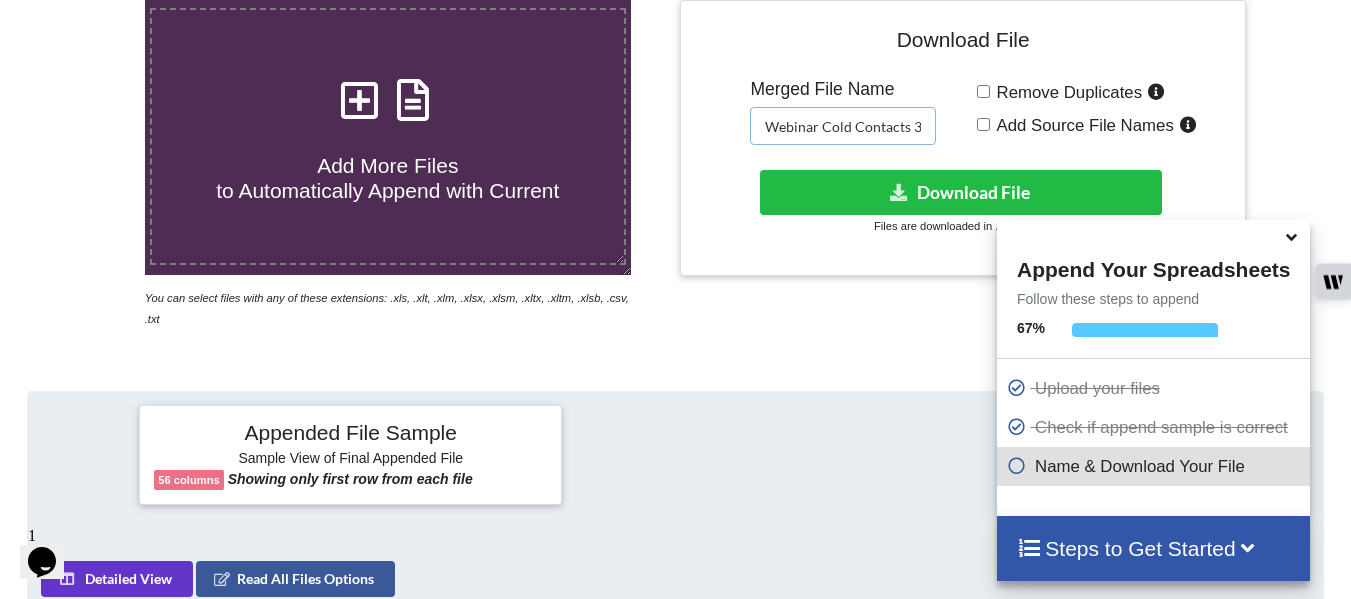 type on "Packaging Webinar Cold Contacts 3" 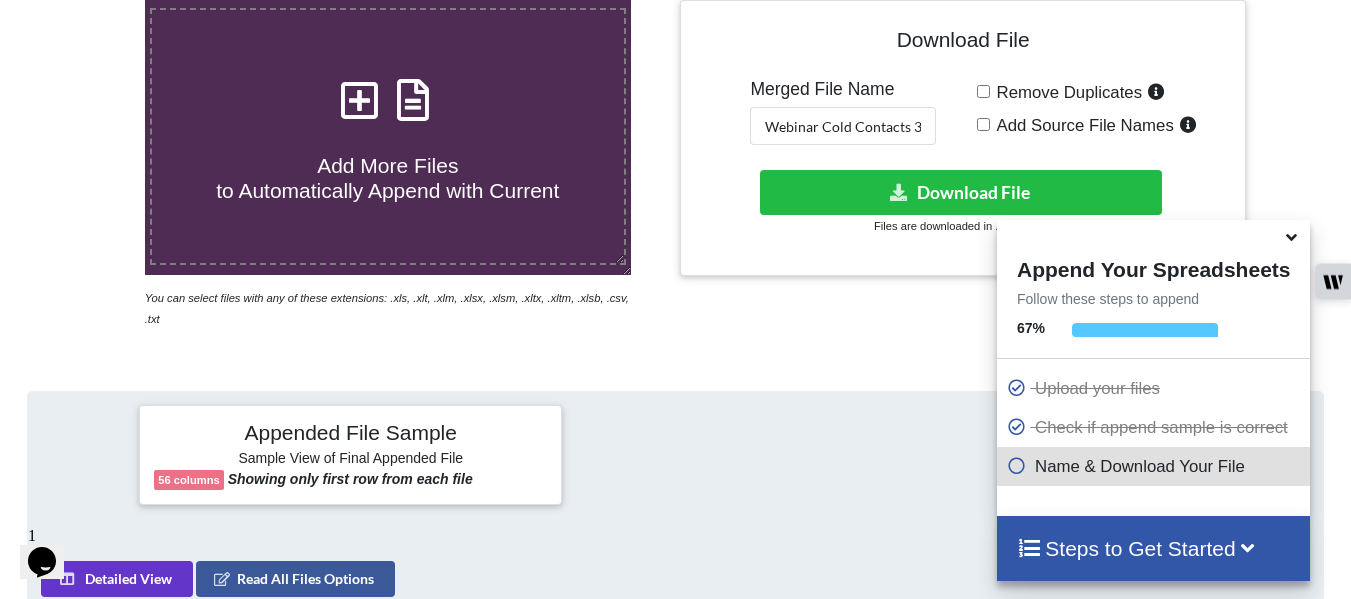 click on "Download File Merged File Name Packaging Webinar Cold Contacts 3 Remove Duplicates Add Source File Names Download hidden Download File Files are downloaded in .xlsx format" at bounding box center [962, 138] 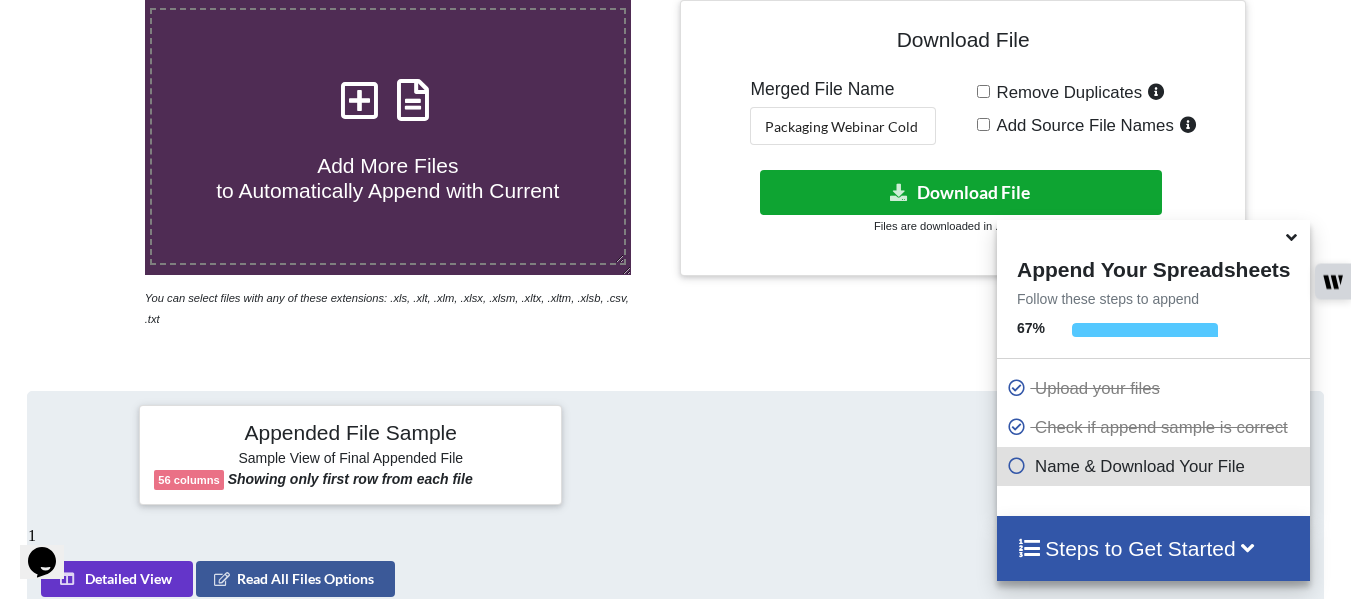 click at bounding box center [899, 191] 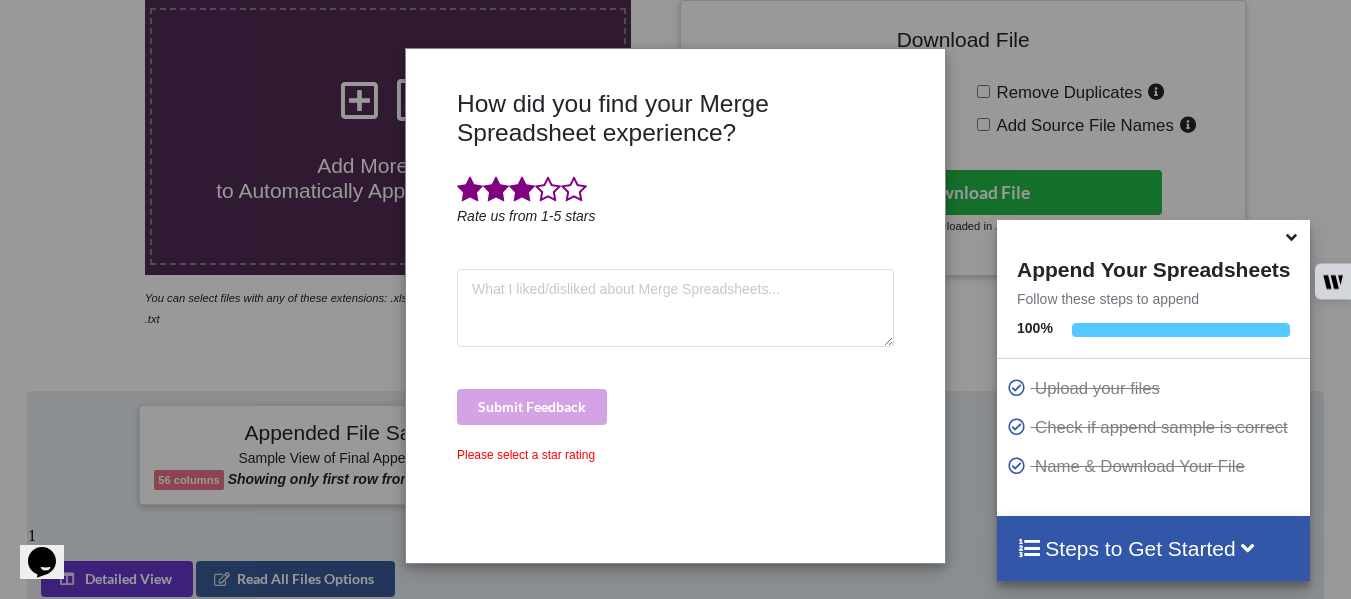click at bounding box center (522, 190) 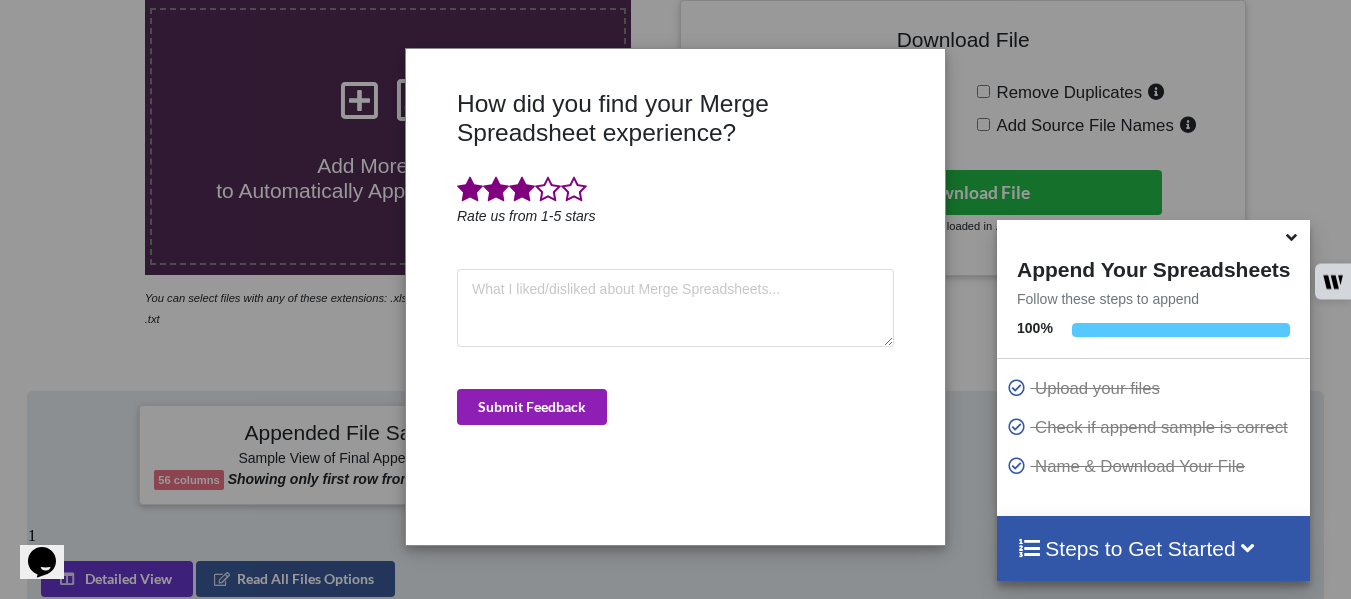 click on "Submit Feedback" at bounding box center (532, 407) 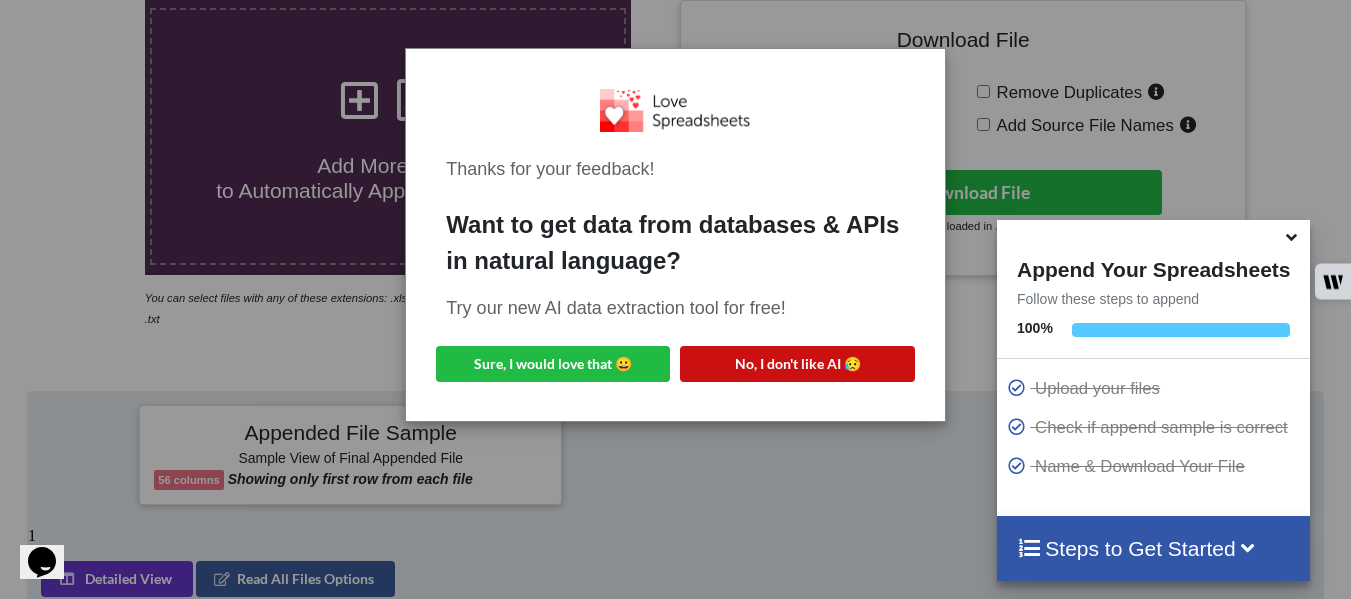 click on "No, I don't like AI 😥" at bounding box center [797, 364] 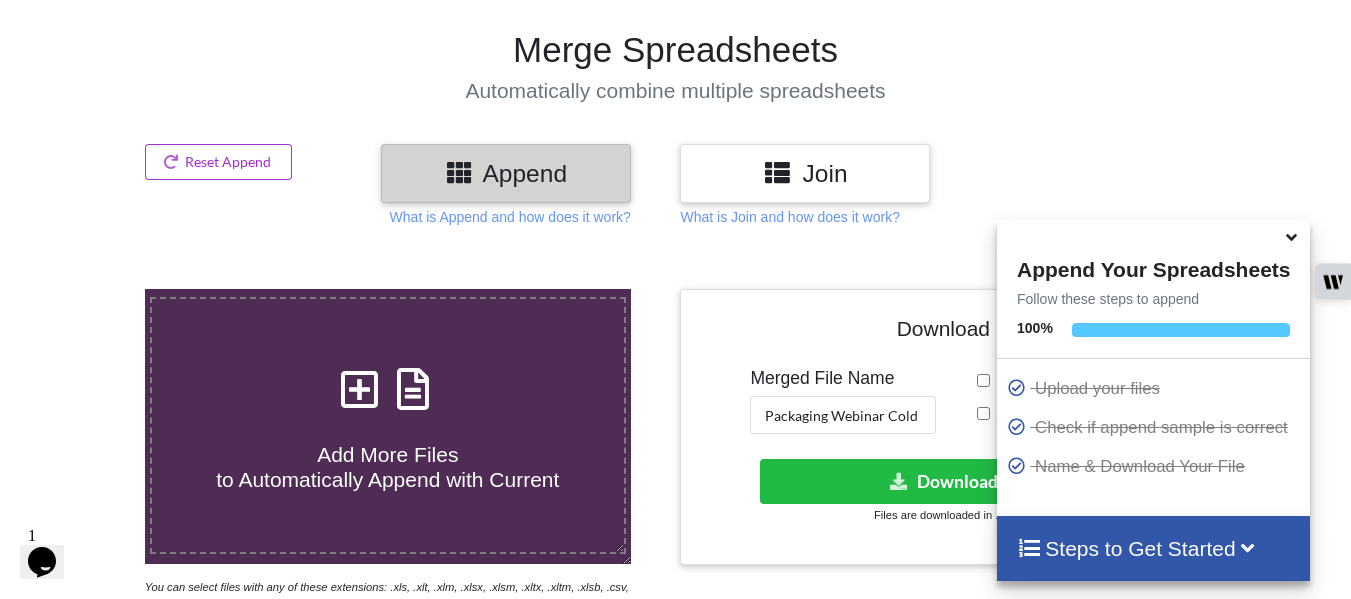 scroll, scrollTop: 108, scrollLeft: 0, axis: vertical 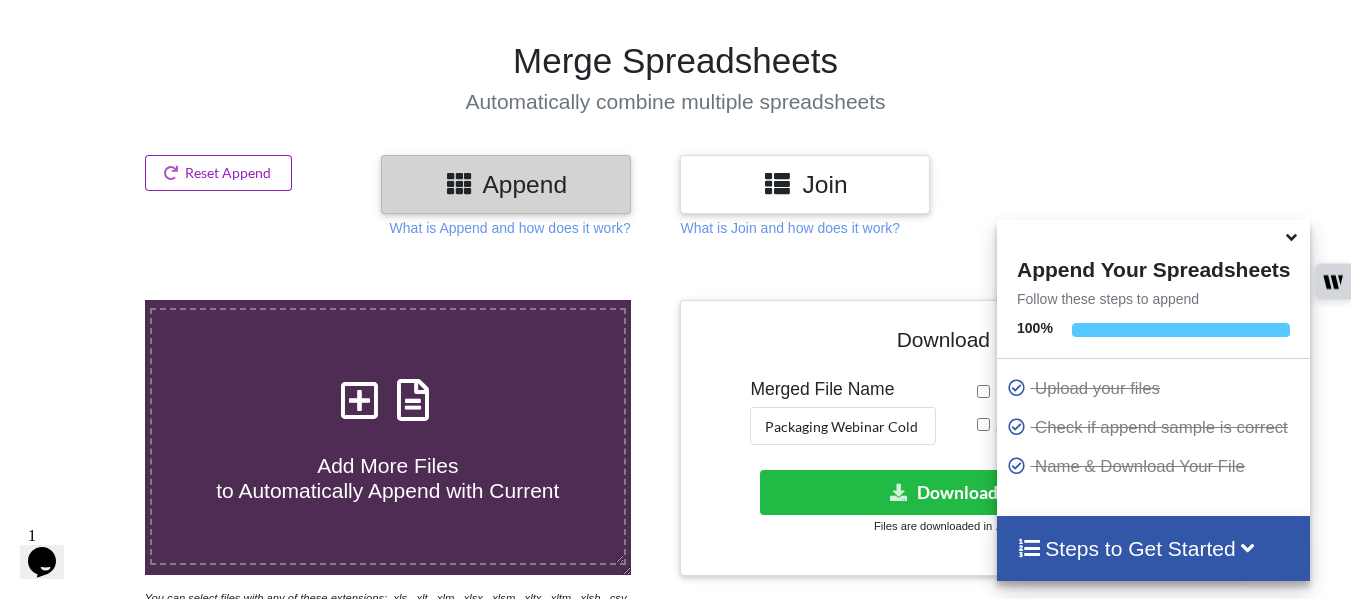 click on "Reset Append" at bounding box center (219, 173) 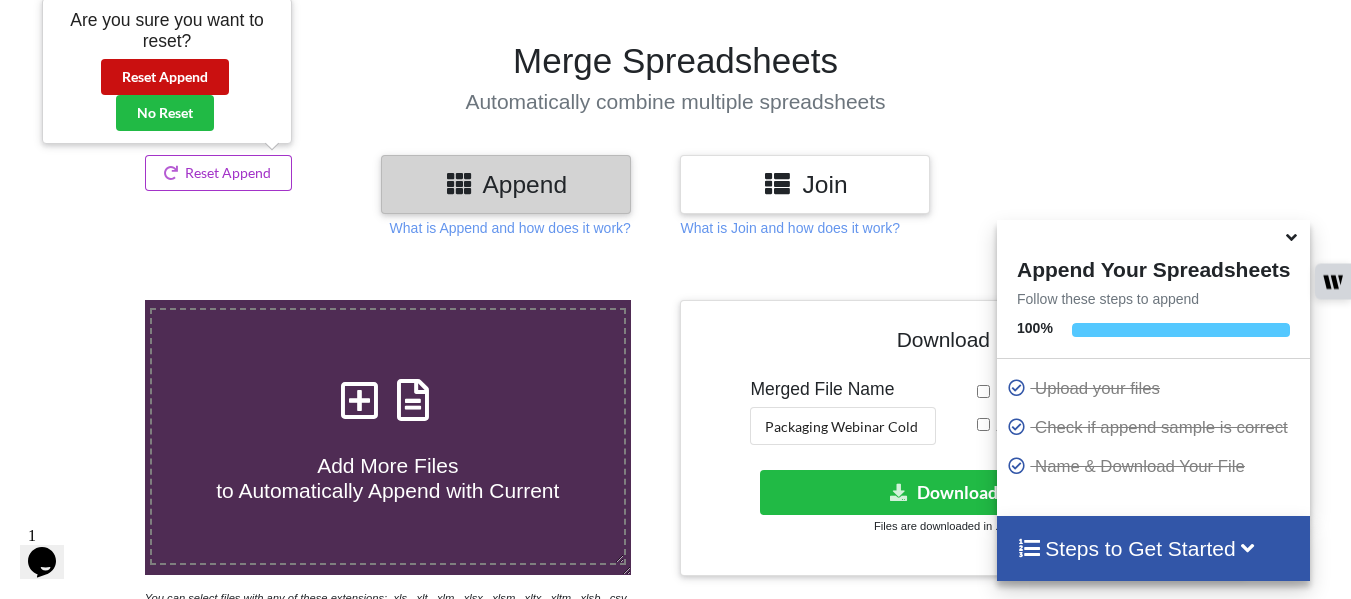 click on "Reset Append" at bounding box center (165, 77) 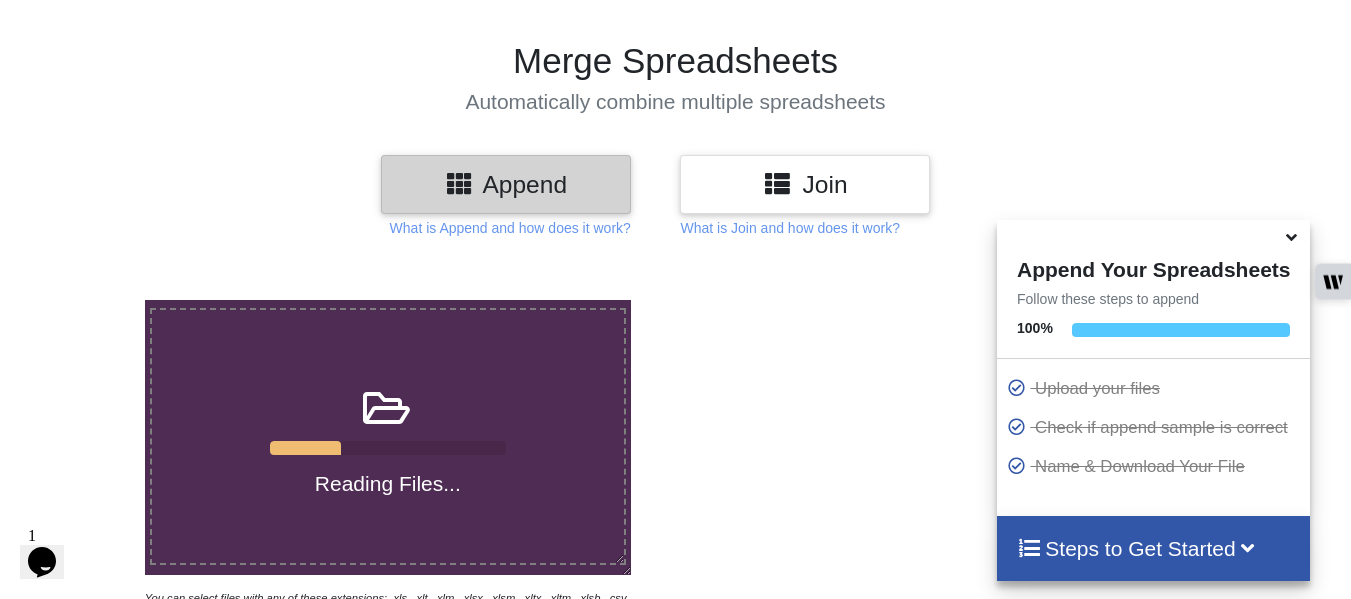 click at bounding box center [1291, 234] 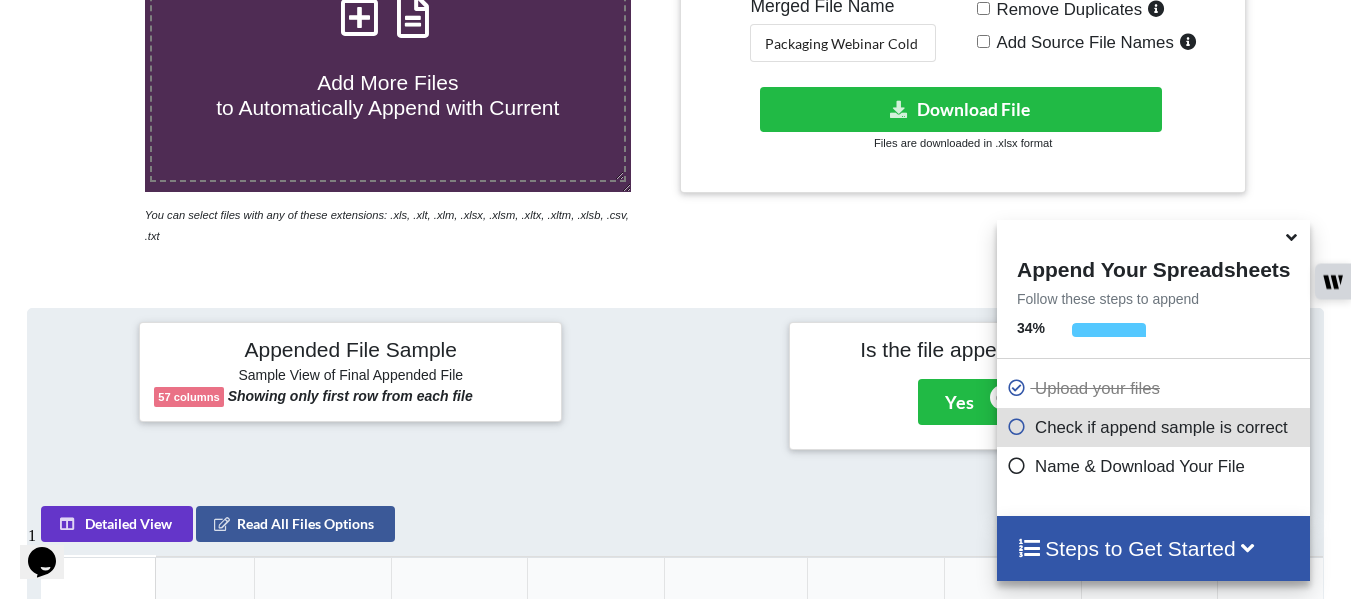 scroll, scrollTop: 778, scrollLeft: 0, axis: vertical 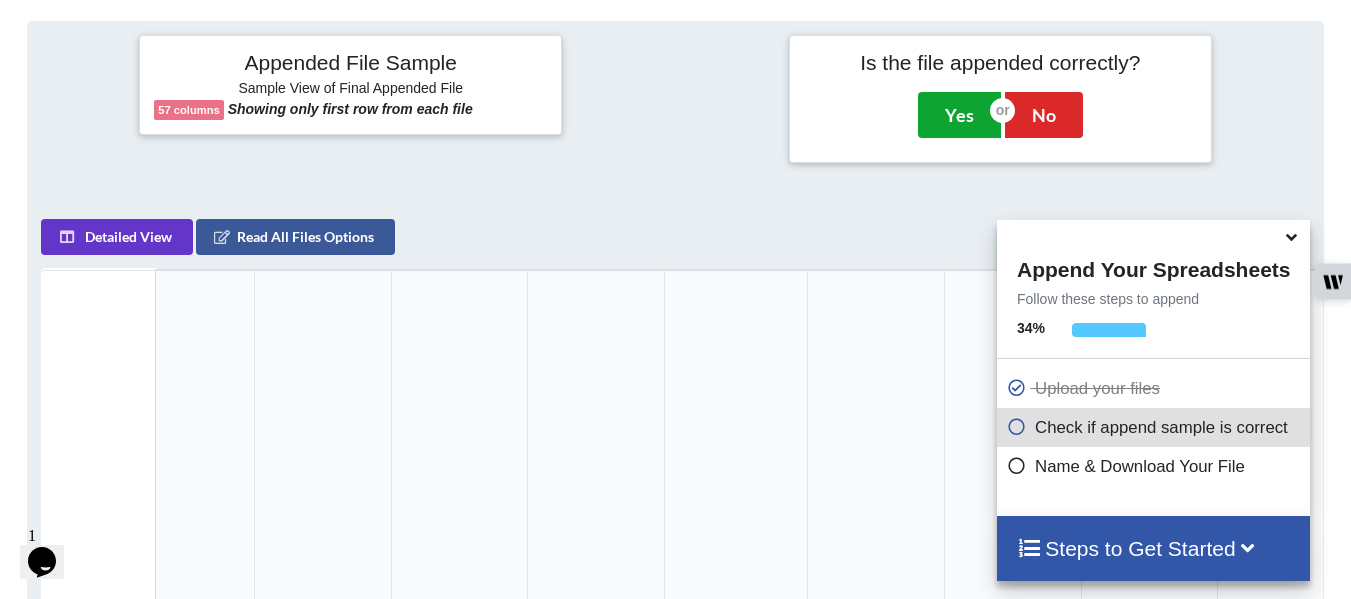 click on "Yes" at bounding box center (959, 115) 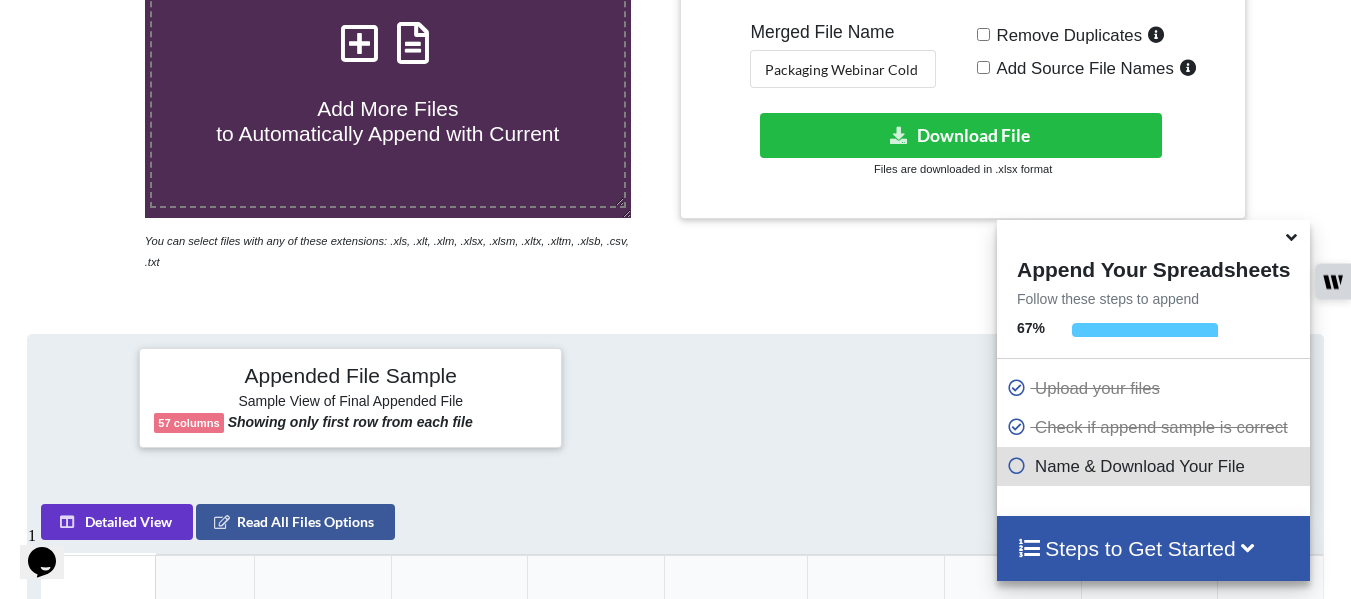 scroll, scrollTop: 408, scrollLeft: 0, axis: vertical 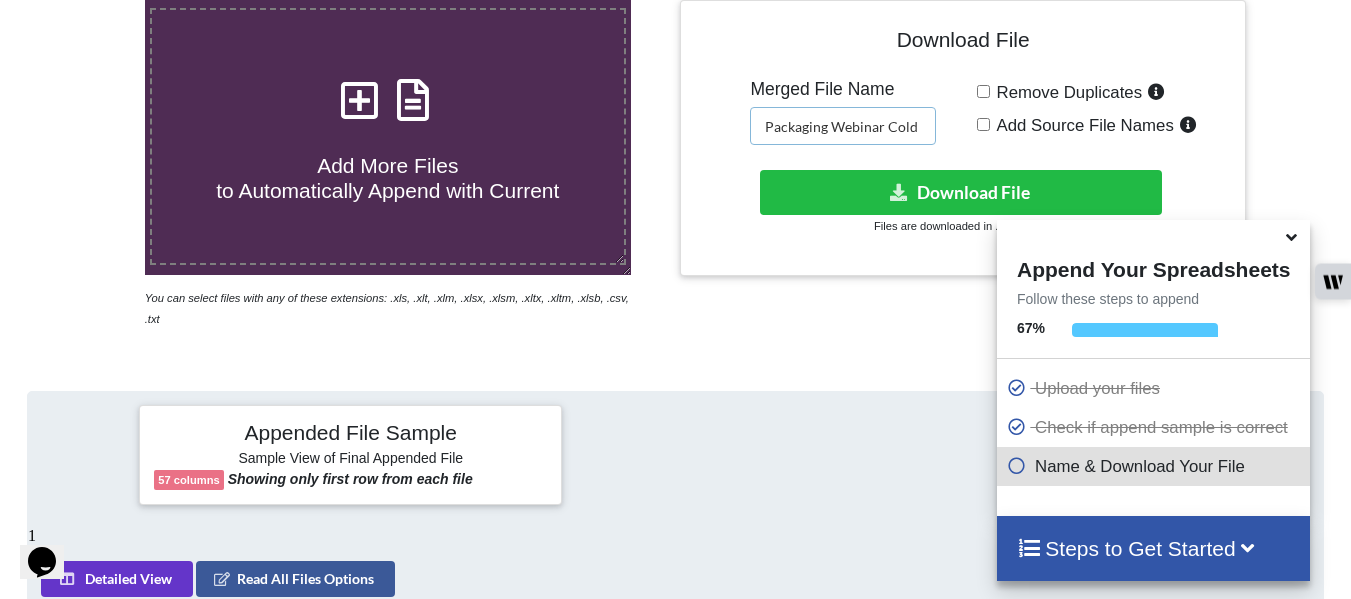 click on "Packaging Webinar Cold Contacts 3" at bounding box center (843, 126) 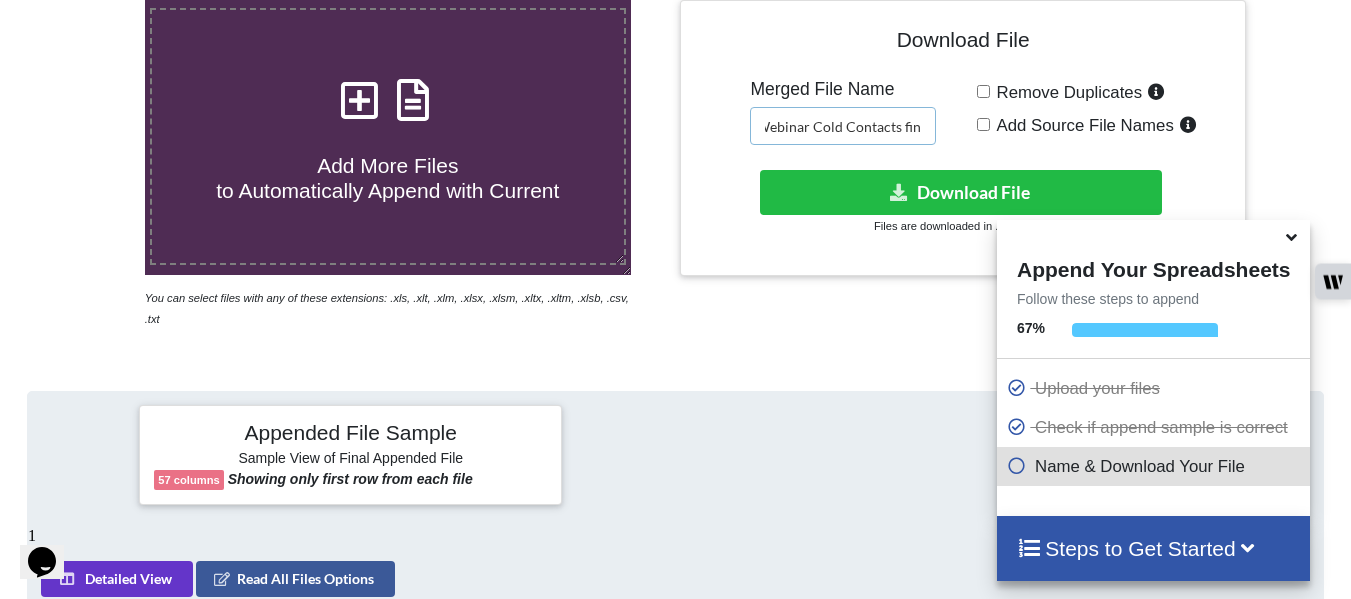 scroll, scrollTop: 0, scrollLeft: 74, axis: horizontal 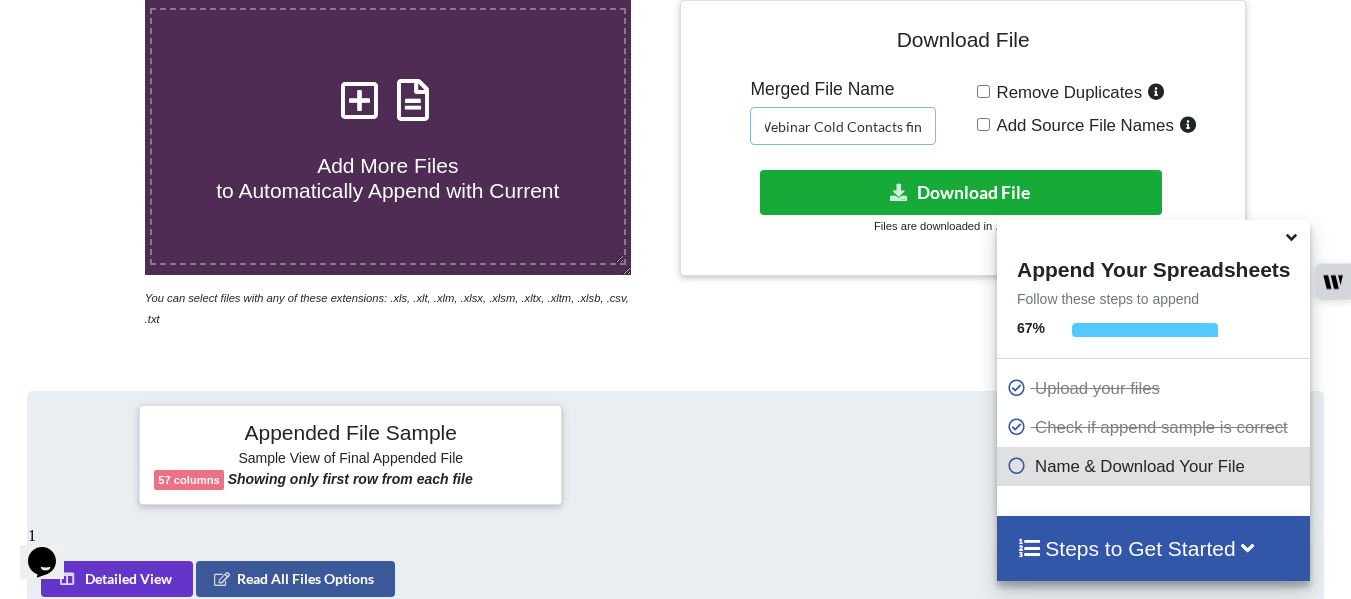 type on "Packaging Webinar Cold Contacts fin" 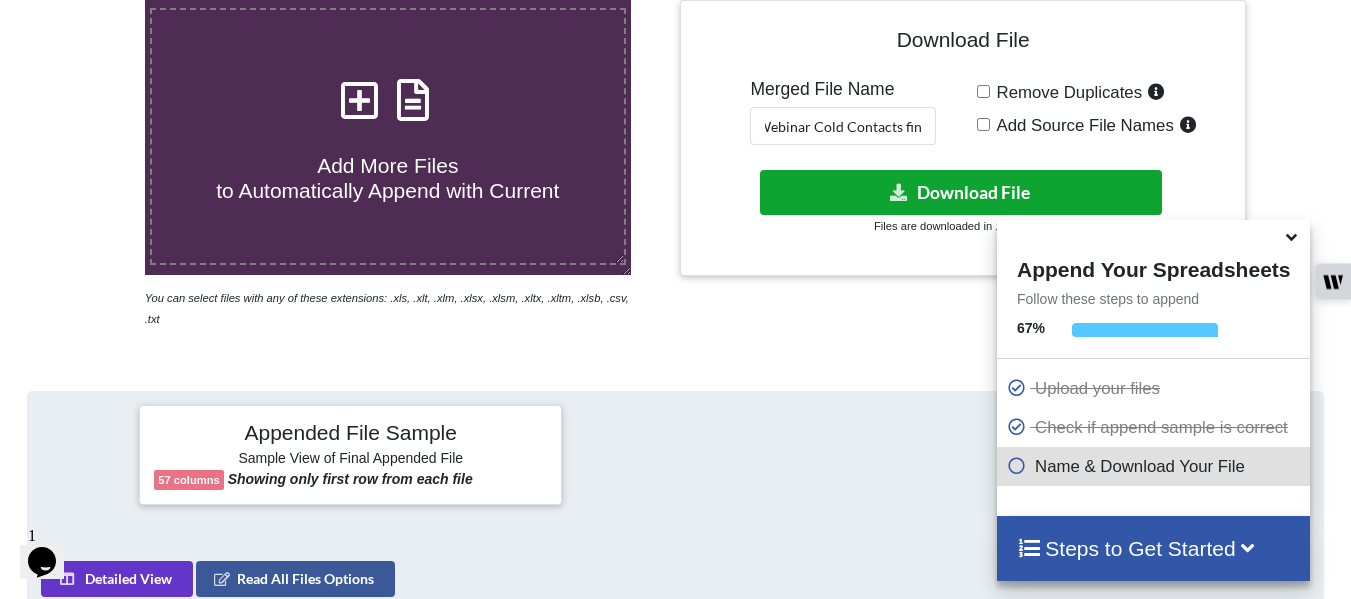 click on "Download File" at bounding box center [961, 192] 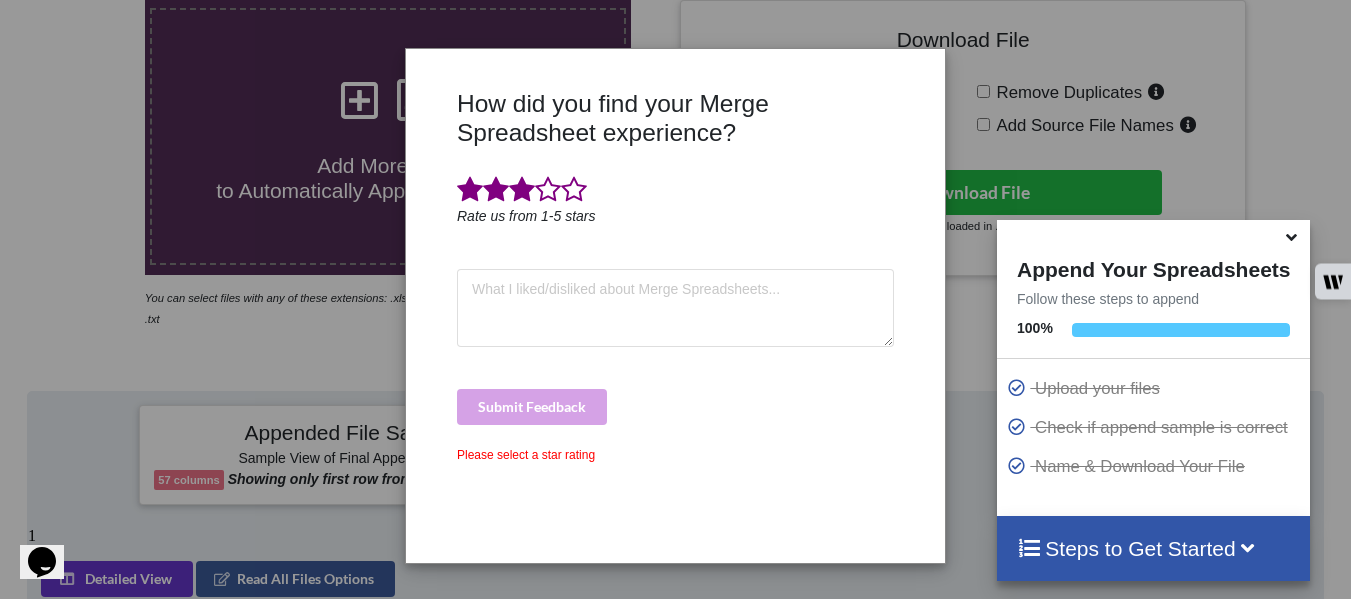 click at bounding box center (522, 190) 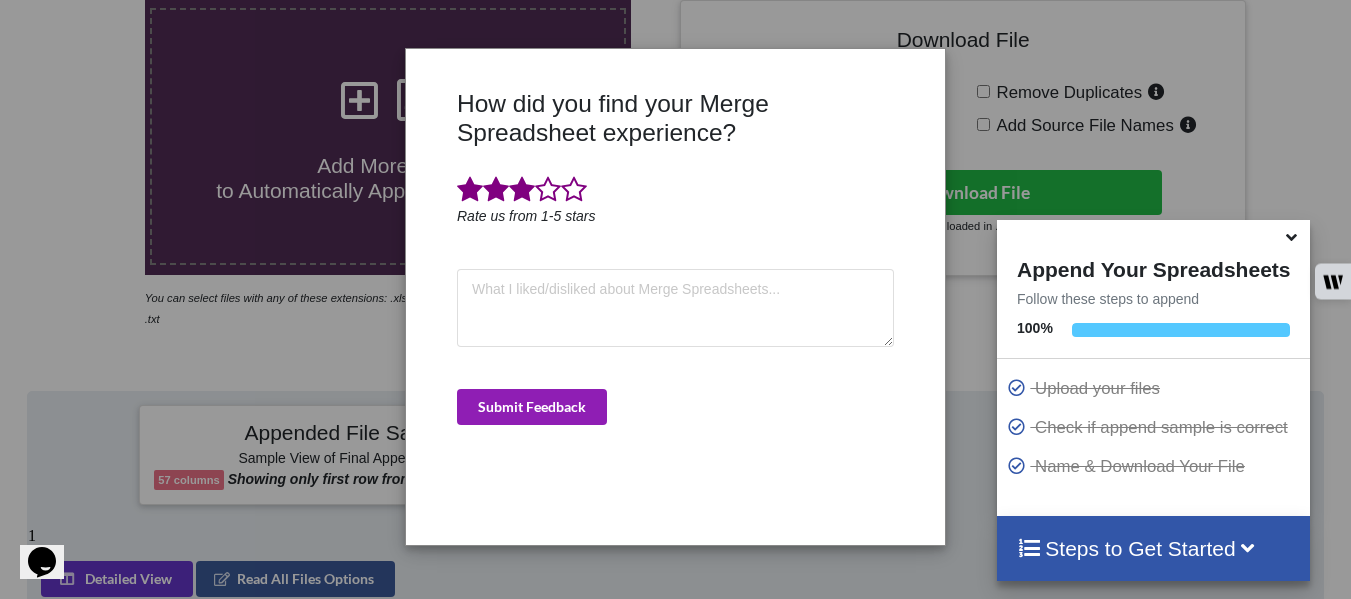 click on "Submit Feedback" at bounding box center (532, 407) 